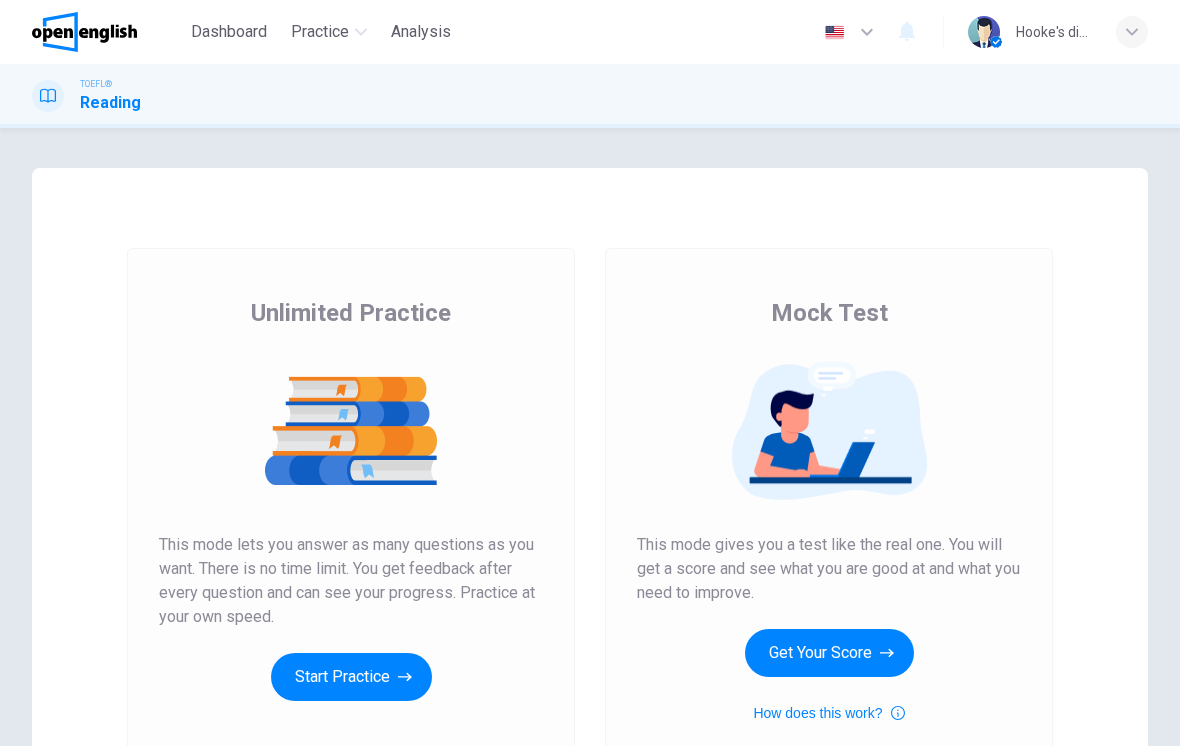 scroll, scrollTop: 0, scrollLeft: 0, axis: both 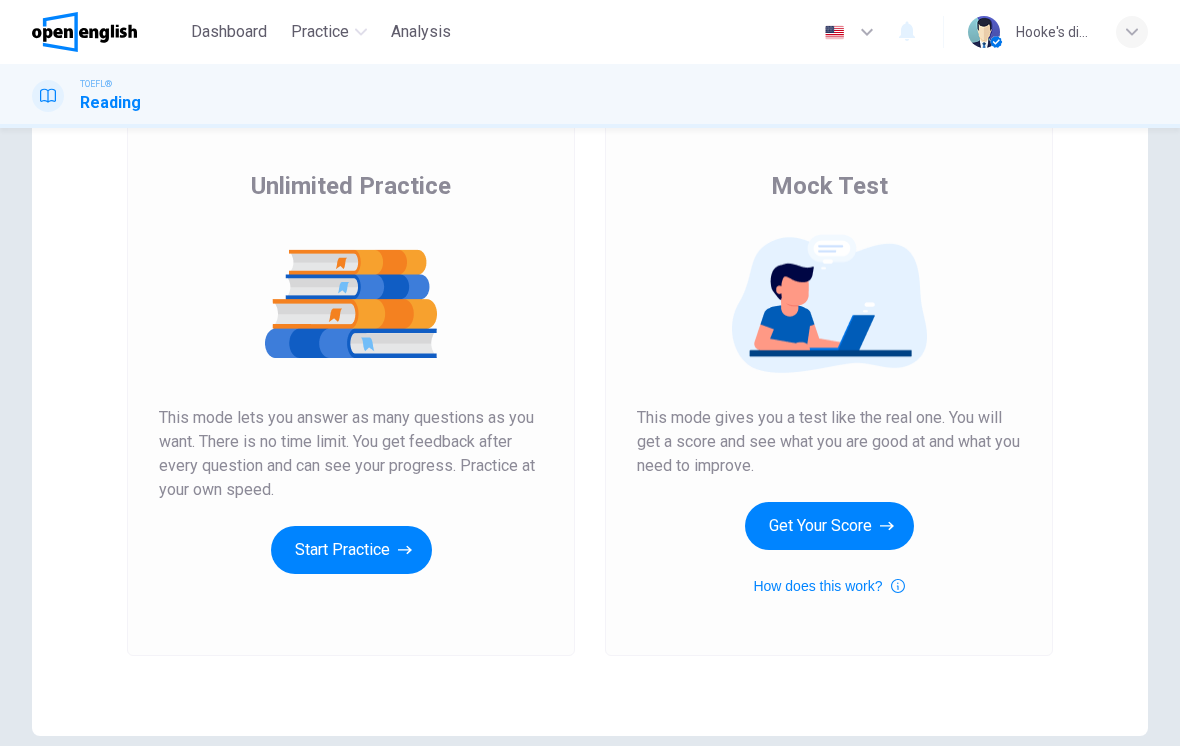 click on "Get Your Score" at bounding box center [829, 526] 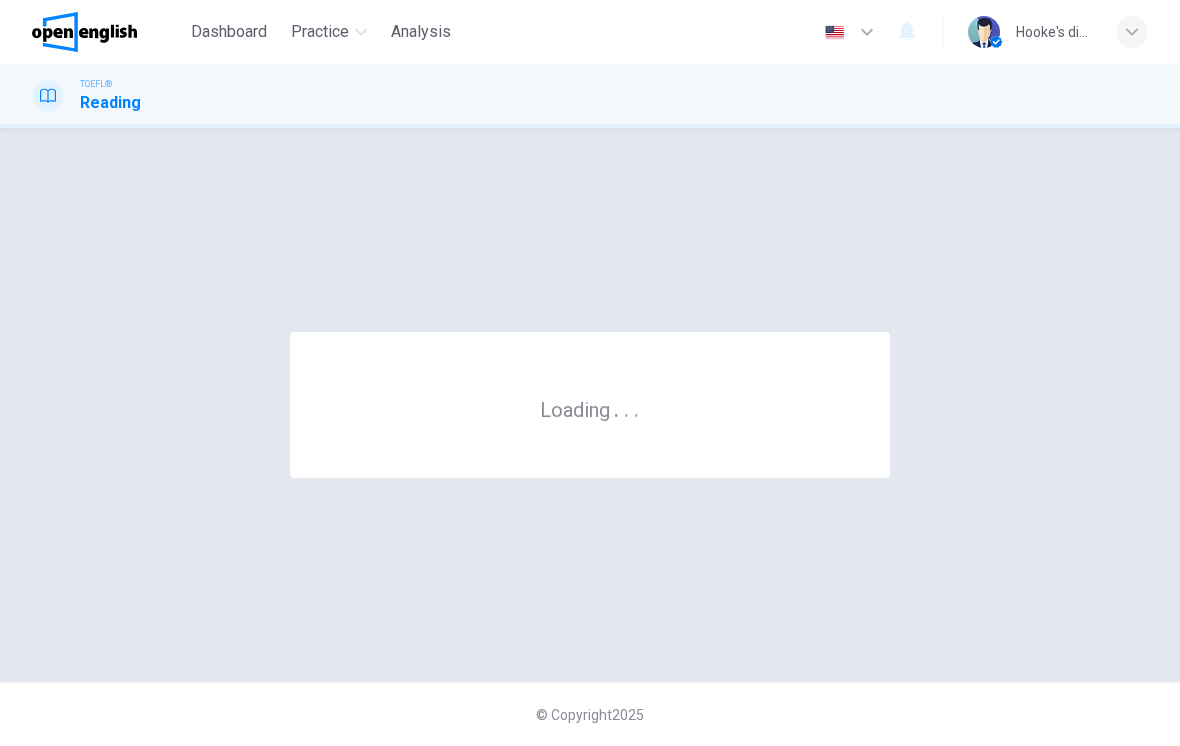 scroll, scrollTop: 0, scrollLeft: 0, axis: both 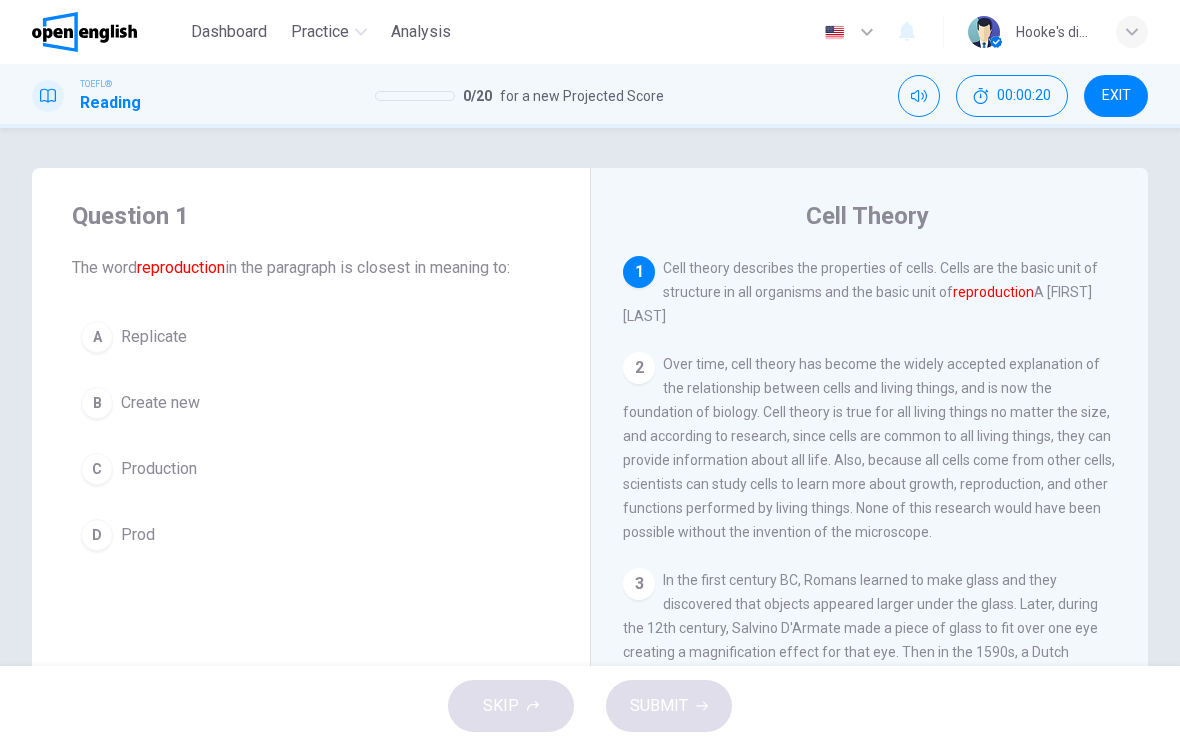 click on "B" at bounding box center [97, 403] 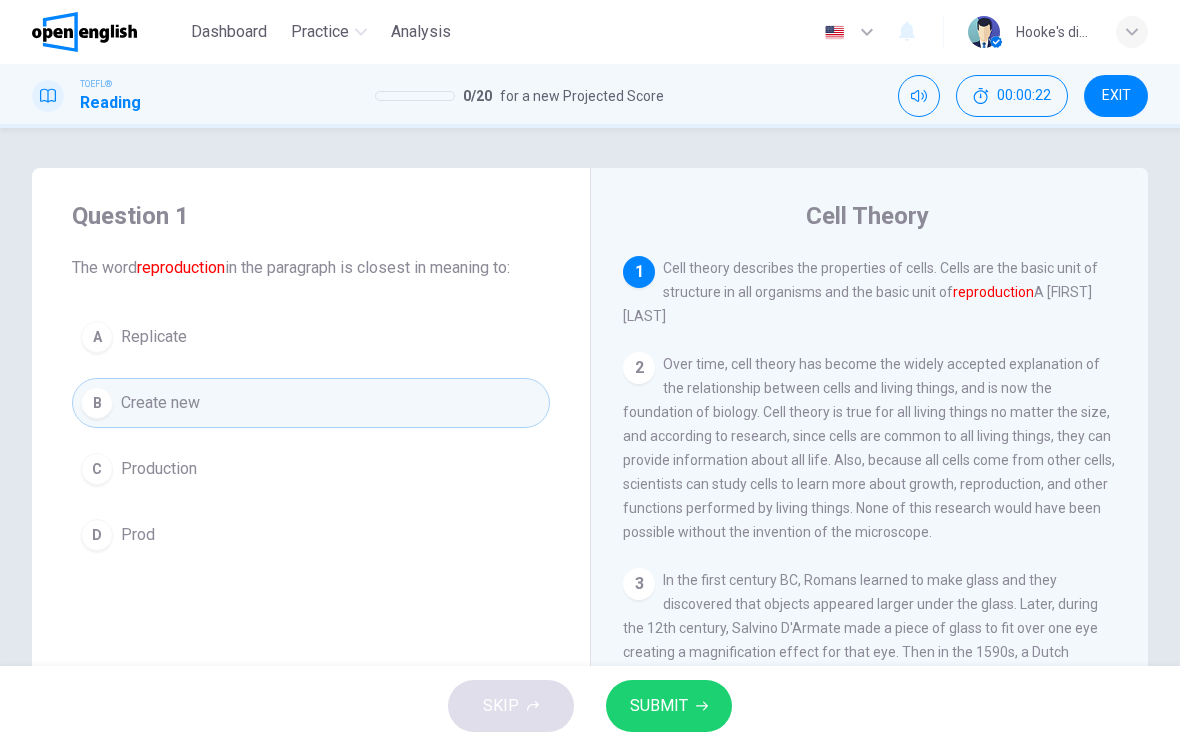 click on "SUBMIT" at bounding box center [669, 706] 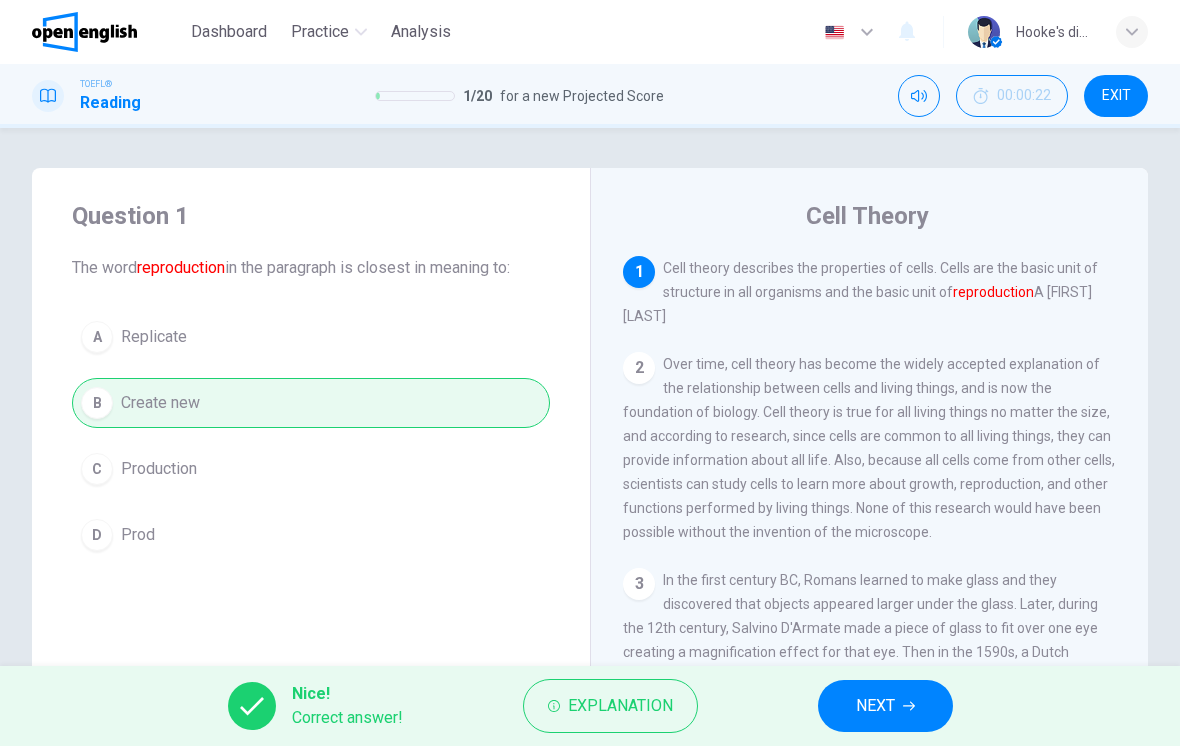 click on "NEXT" at bounding box center (885, 706) 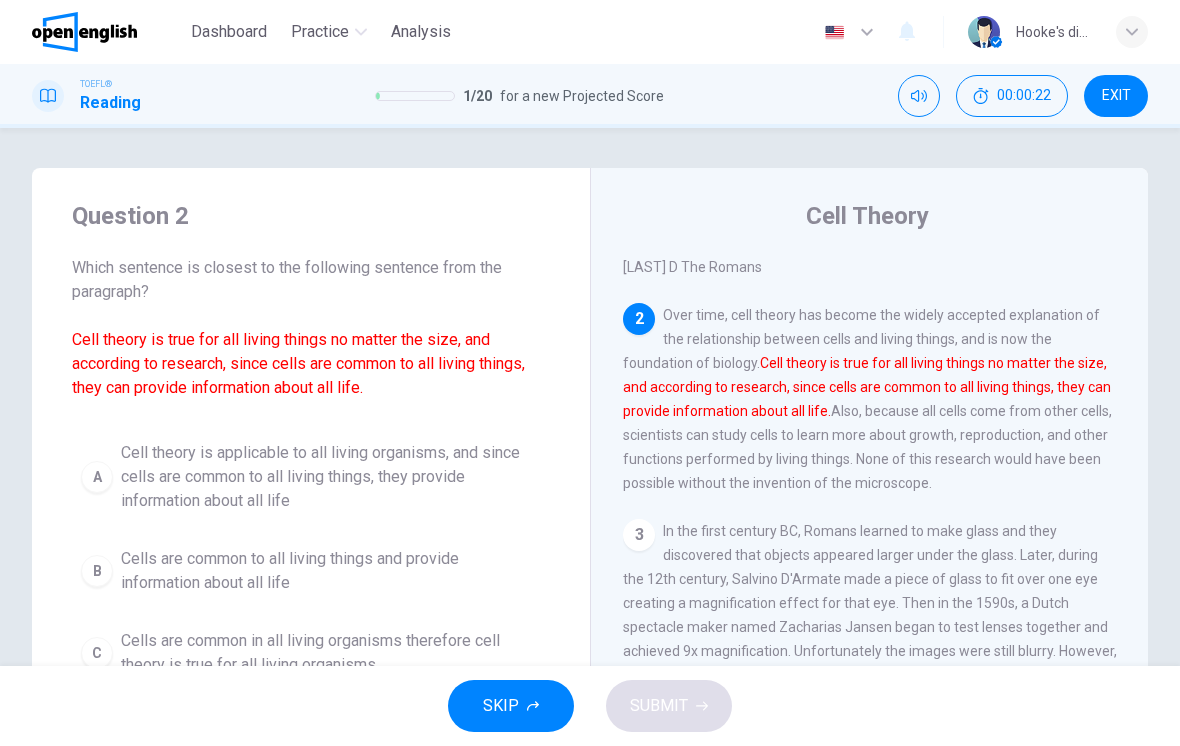 scroll, scrollTop: 174, scrollLeft: 0, axis: vertical 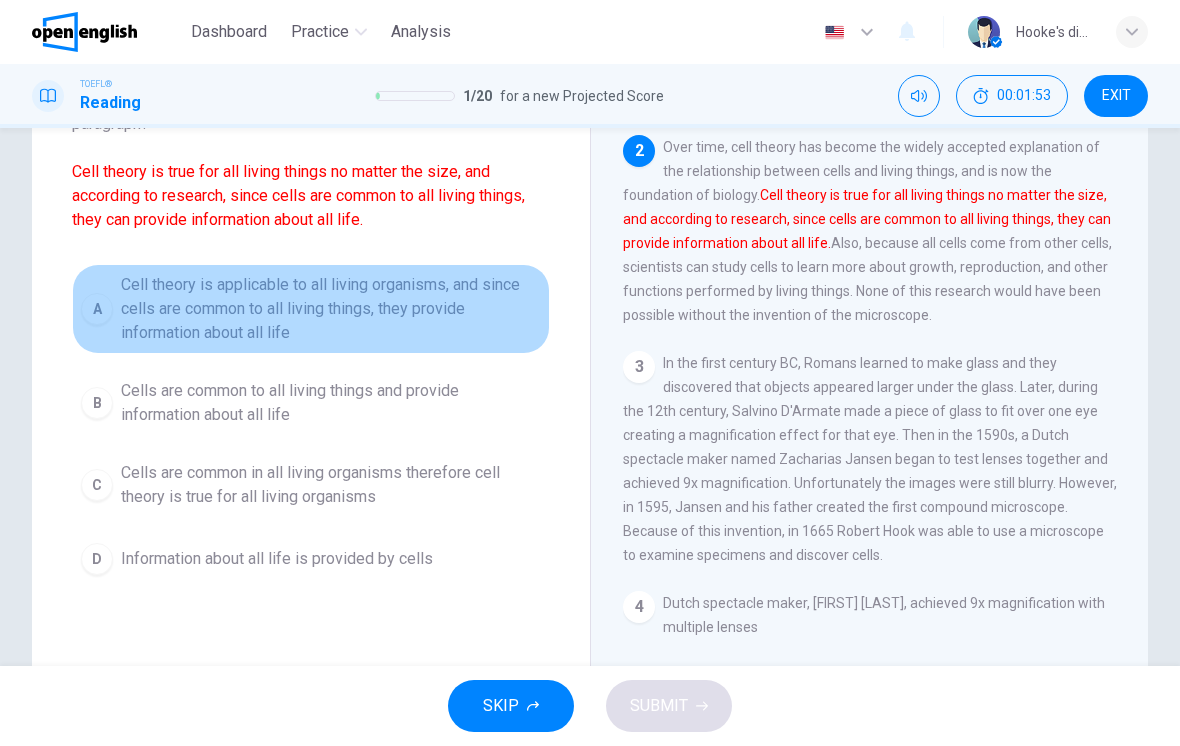 click on "Cell theory is applicable to all living organisms, and since cells are common to all living things, they provide information about all life" at bounding box center (331, 309) 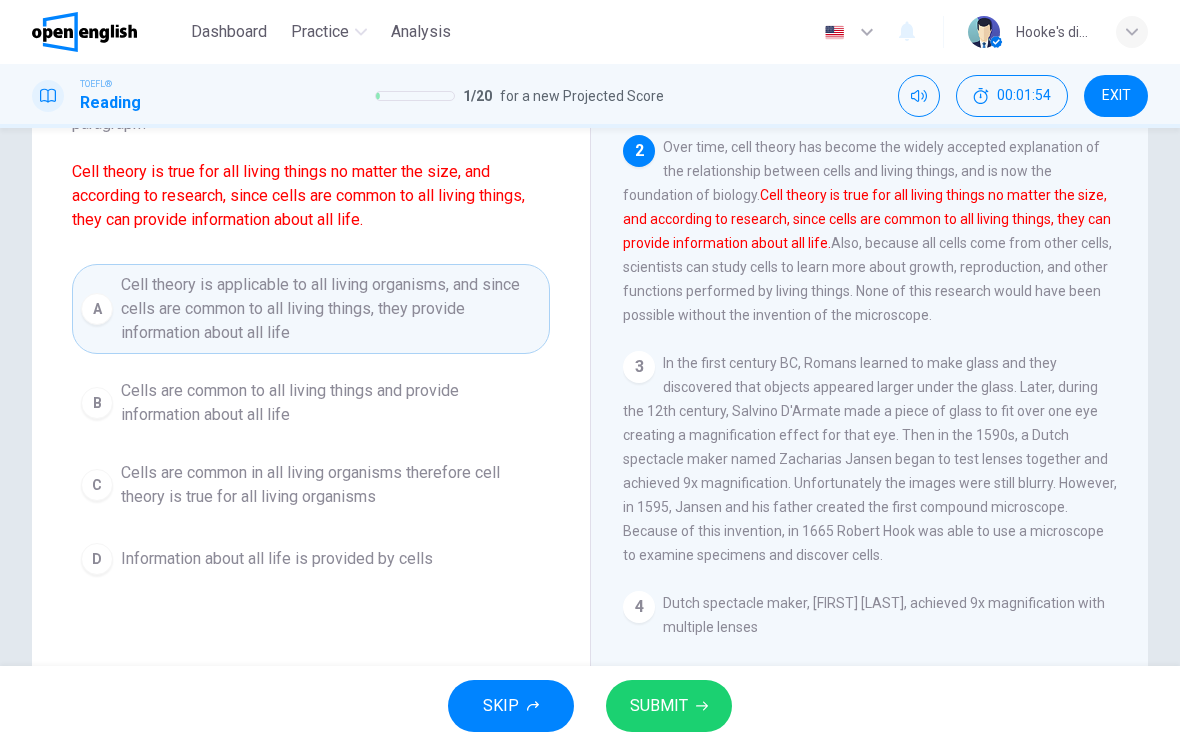 click on "SUBMIT" at bounding box center (659, 706) 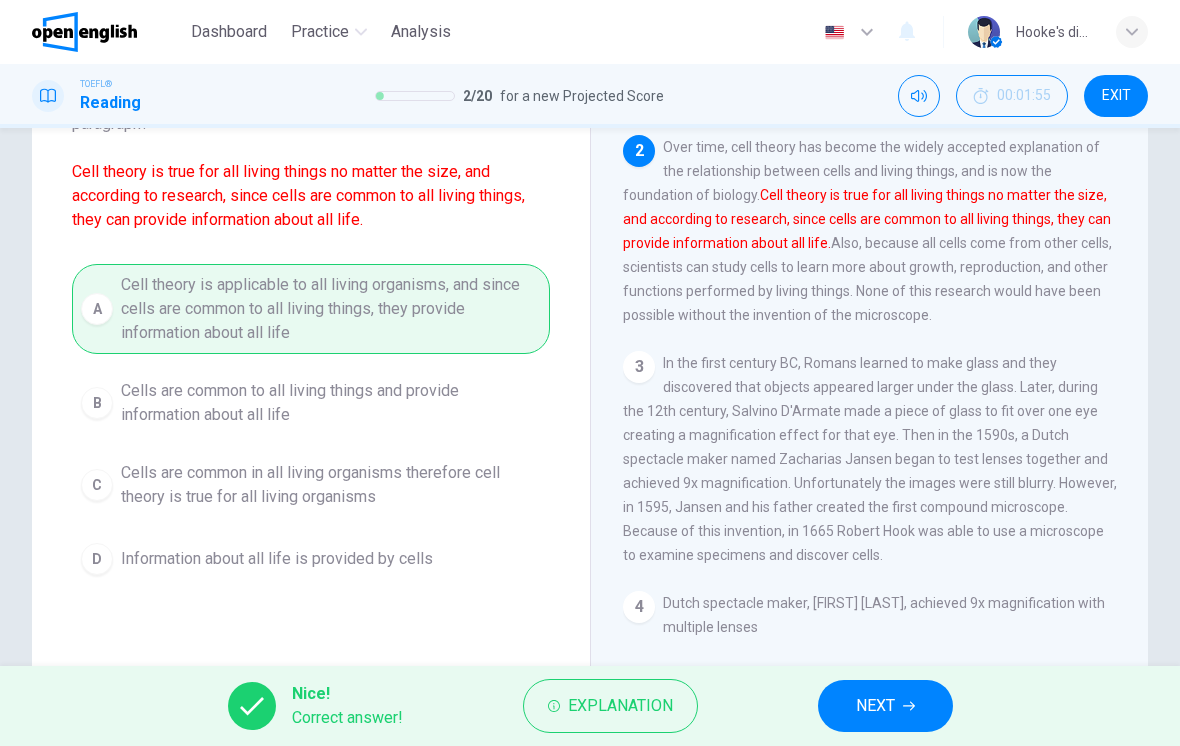 click on "NEXT" at bounding box center [885, 706] 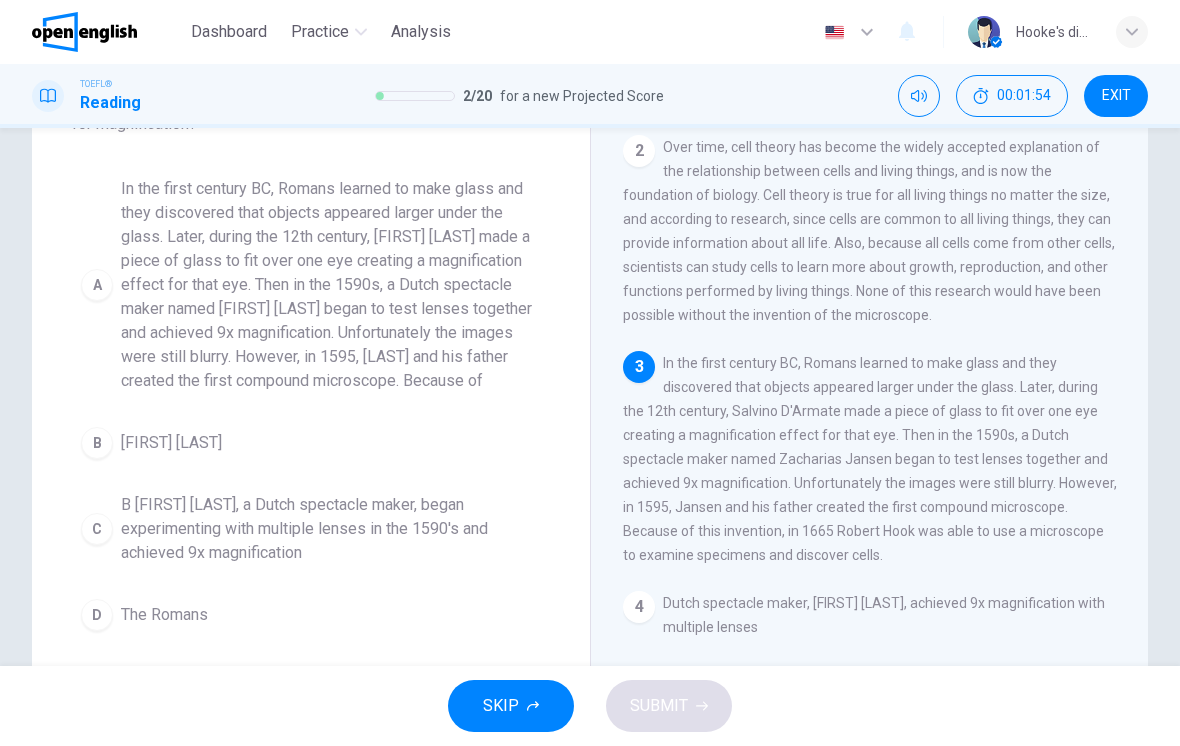 scroll, scrollTop: 248, scrollLeft: 0, axis: vertical 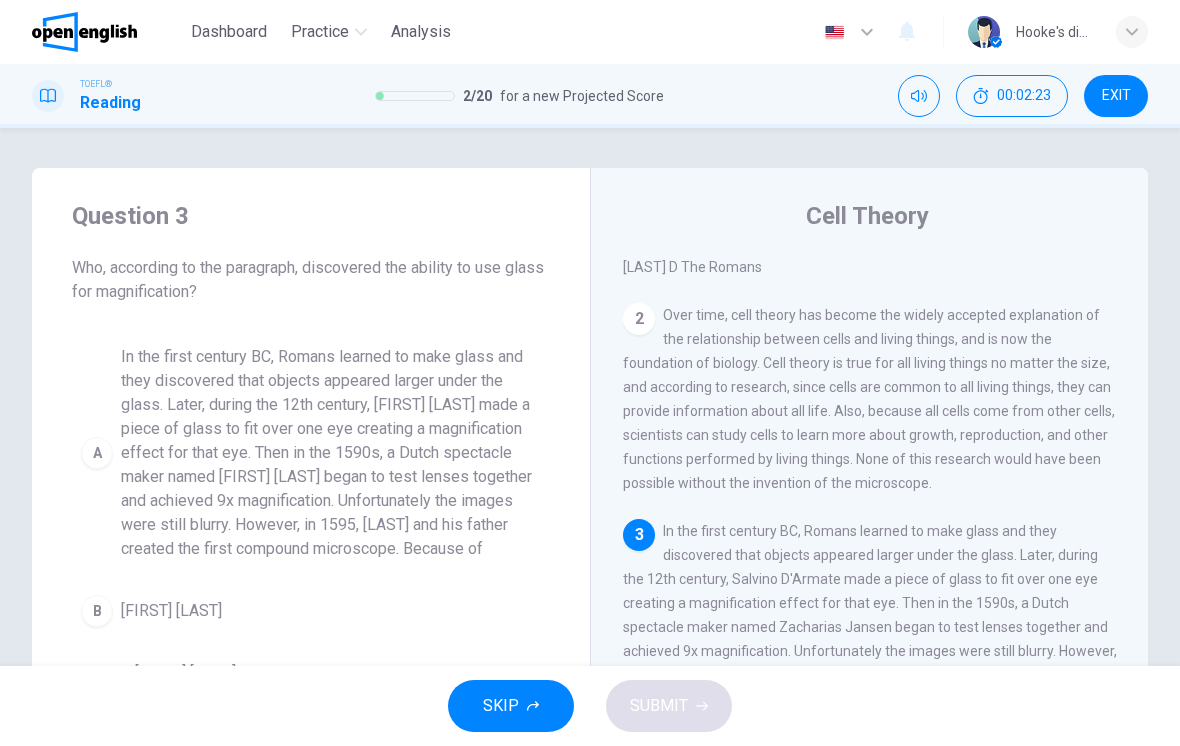 click on "Question 3 Who, according to the paragraph, discovered the ability to use glass for magnification? A [FIRST] [LAST] B [FIRST] [LAST] C [FIRST] [LAST] D The Romans" at bounding box center [311, 504] 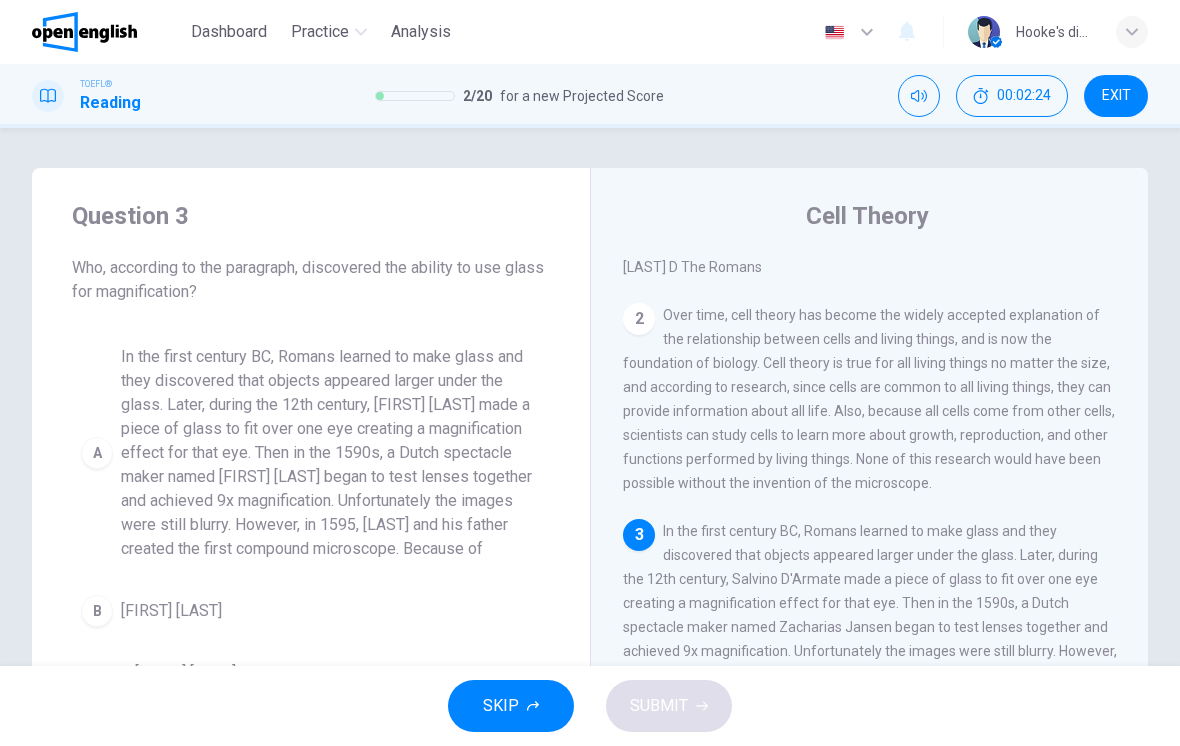 click on "In the first century BC, Romans learned to make glass and they discovered that objects appeared larger under the glass. Later, during the 12th century, [FIRST] [LAST] made a piece of glass to fit over one eye creating a magnification effect for that eye." at bounding box center [311, 453] 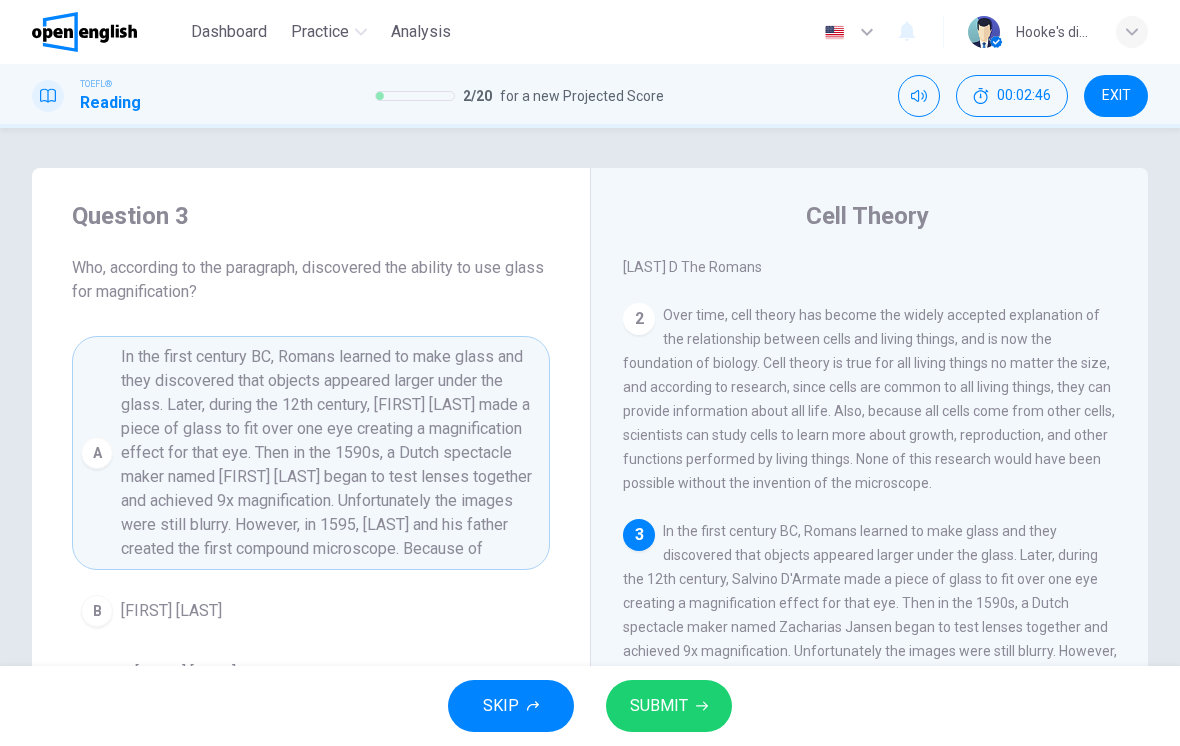click on "SUBMIT" at bounding box center (659, 706) 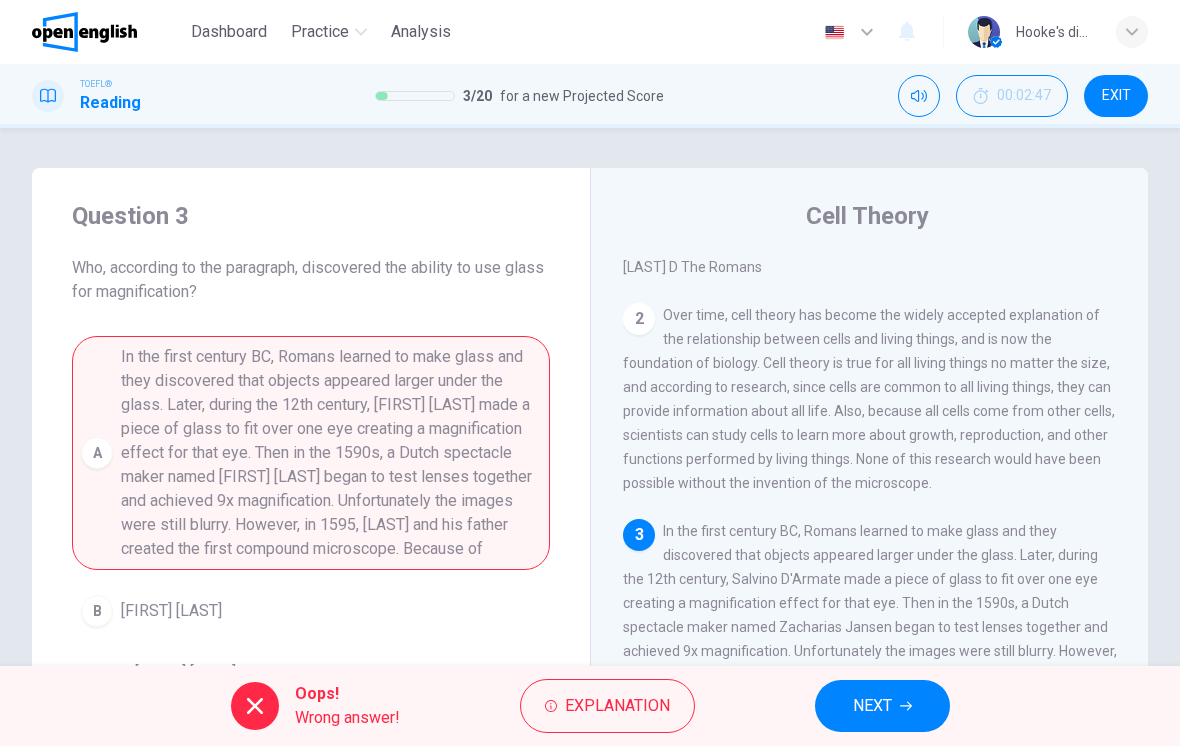 click on "Explanation" at bounding box center (617, 706) 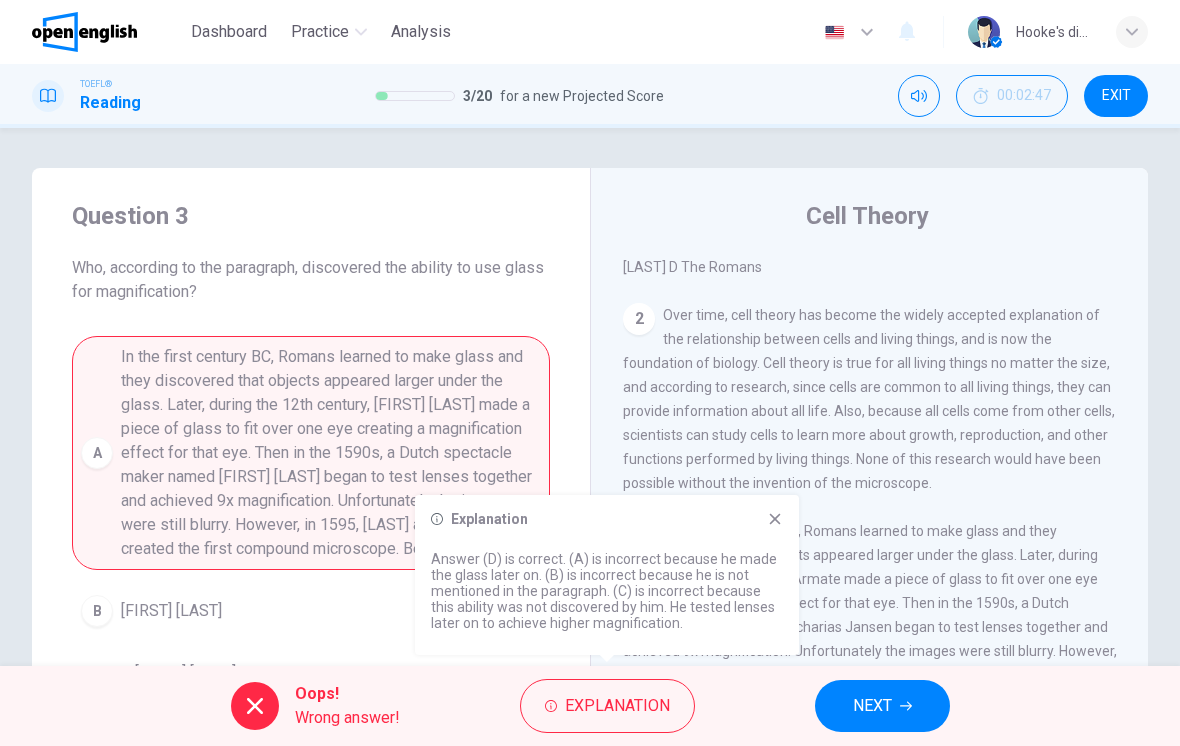 click 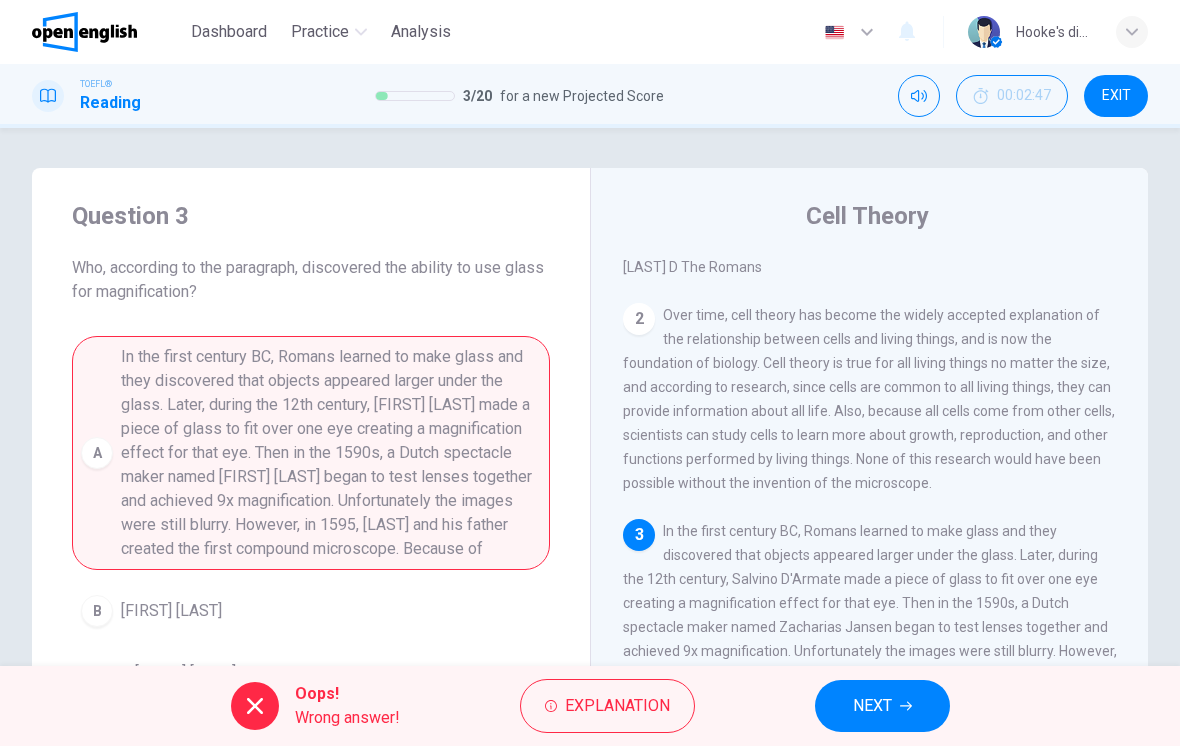 click on "NEXT" at bounding box center (882, 706) 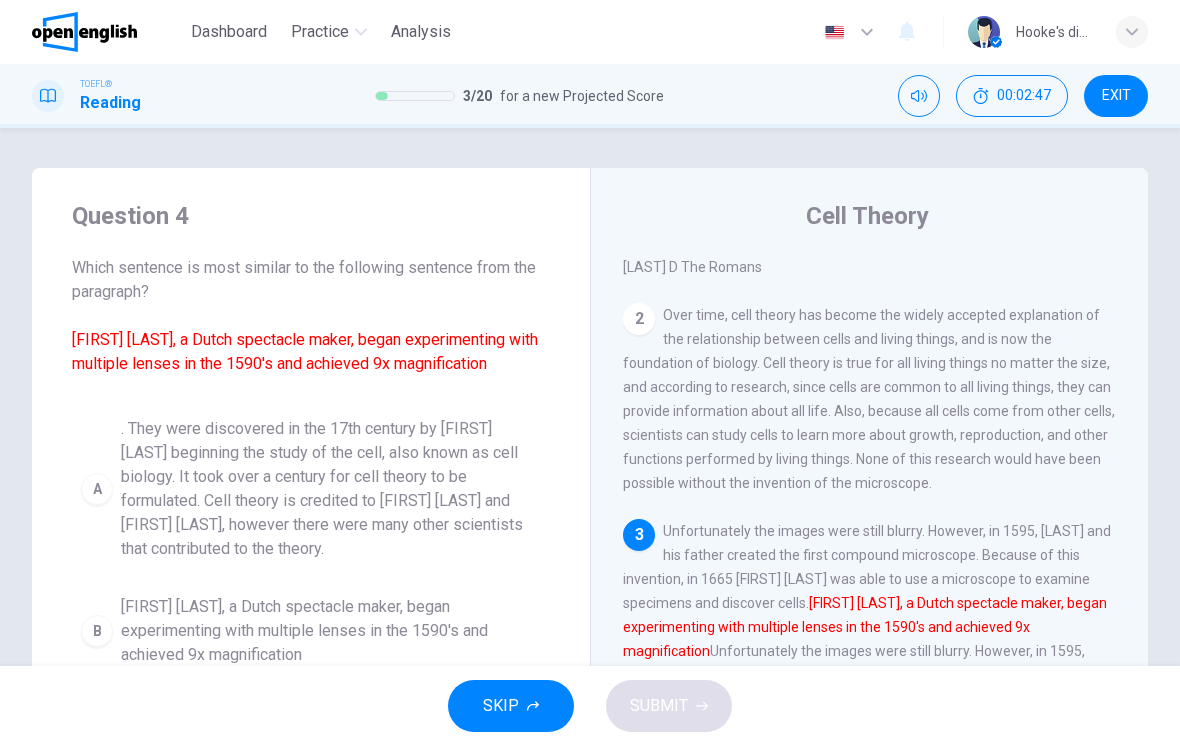 scroll, scrollTop: 396, scrollLeft: 0, axis: vertical 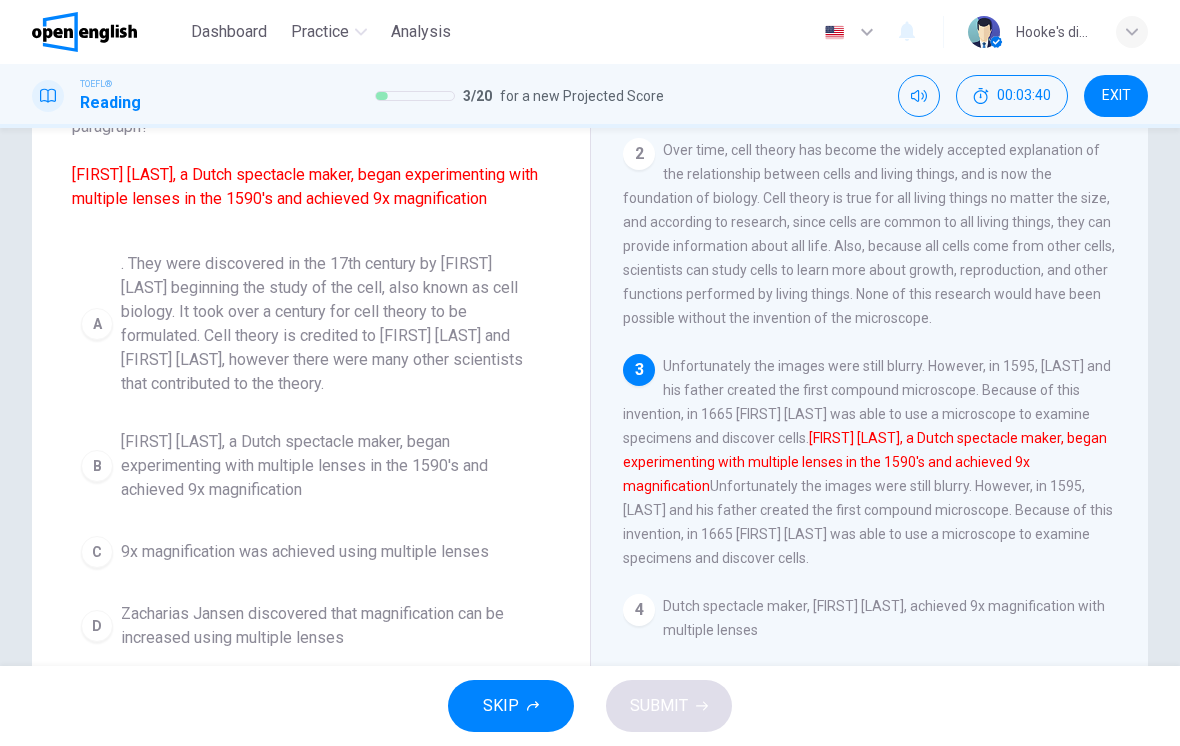click on "[FIRST] [LAST], a Dutch spectacle maker, began experimenting with multiple lenses in the 1590's and achieved 9x magnification" at bounding box center (331, 466) 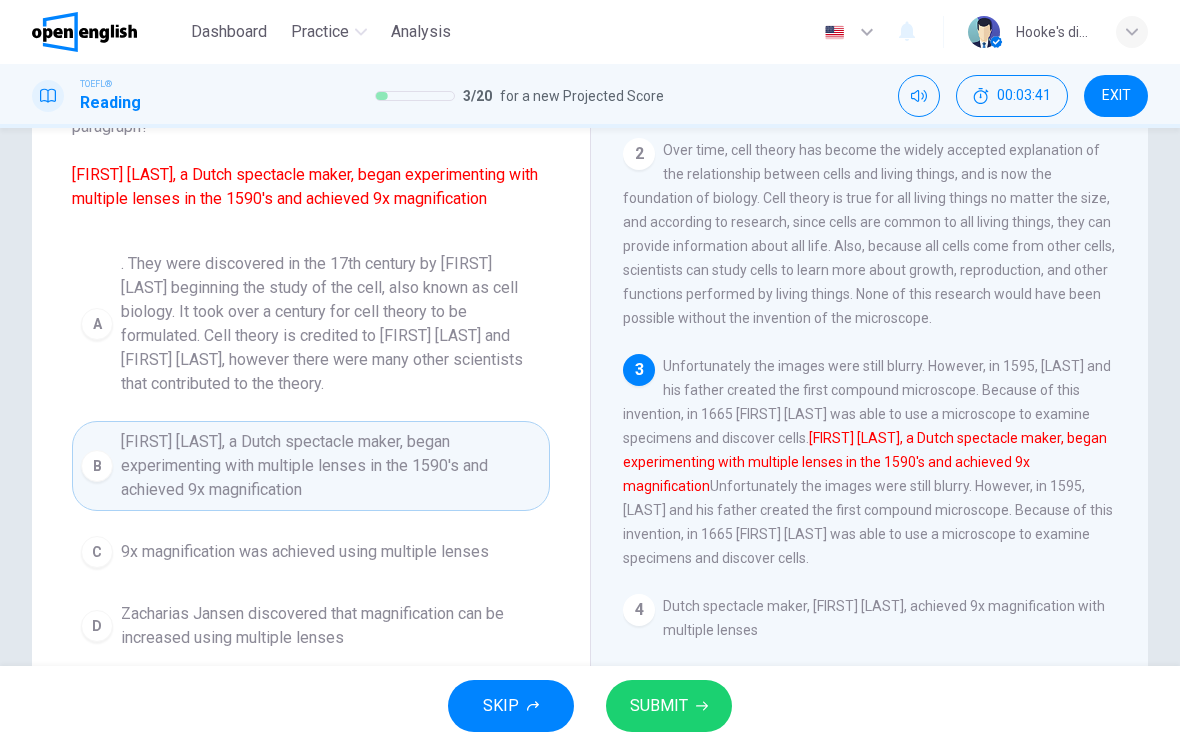click on "SUBMIT" at bounding box center [669, 706] 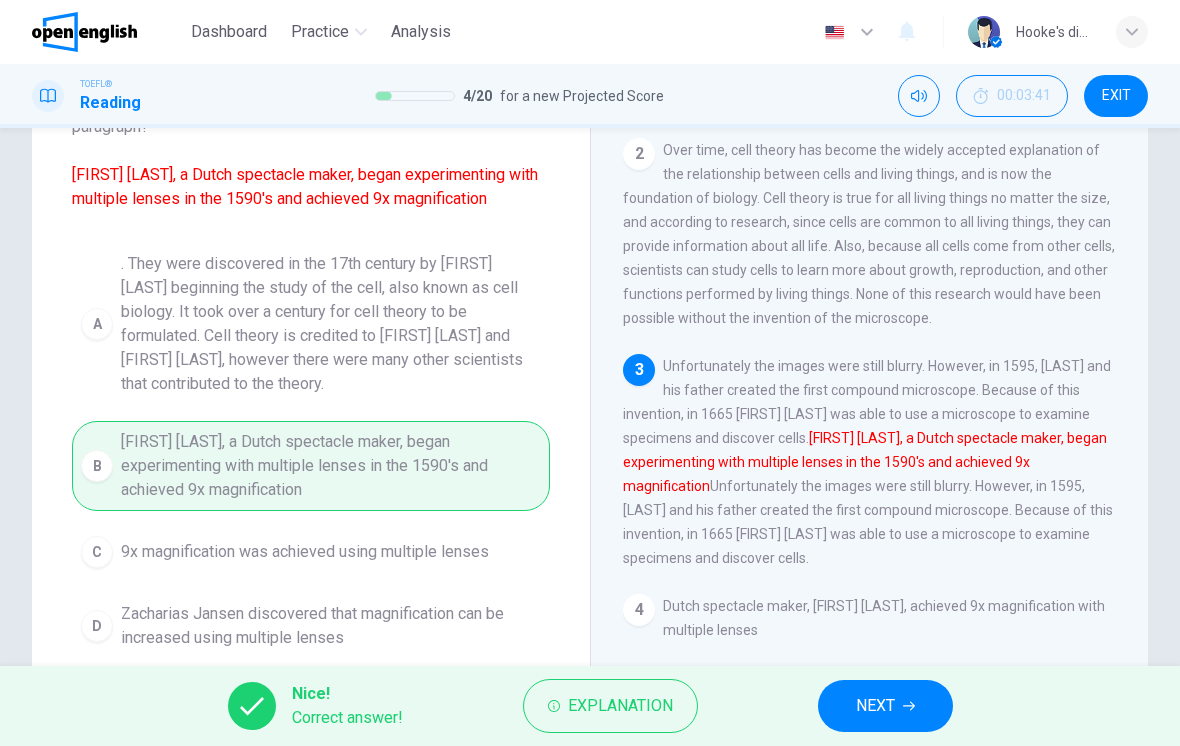 click 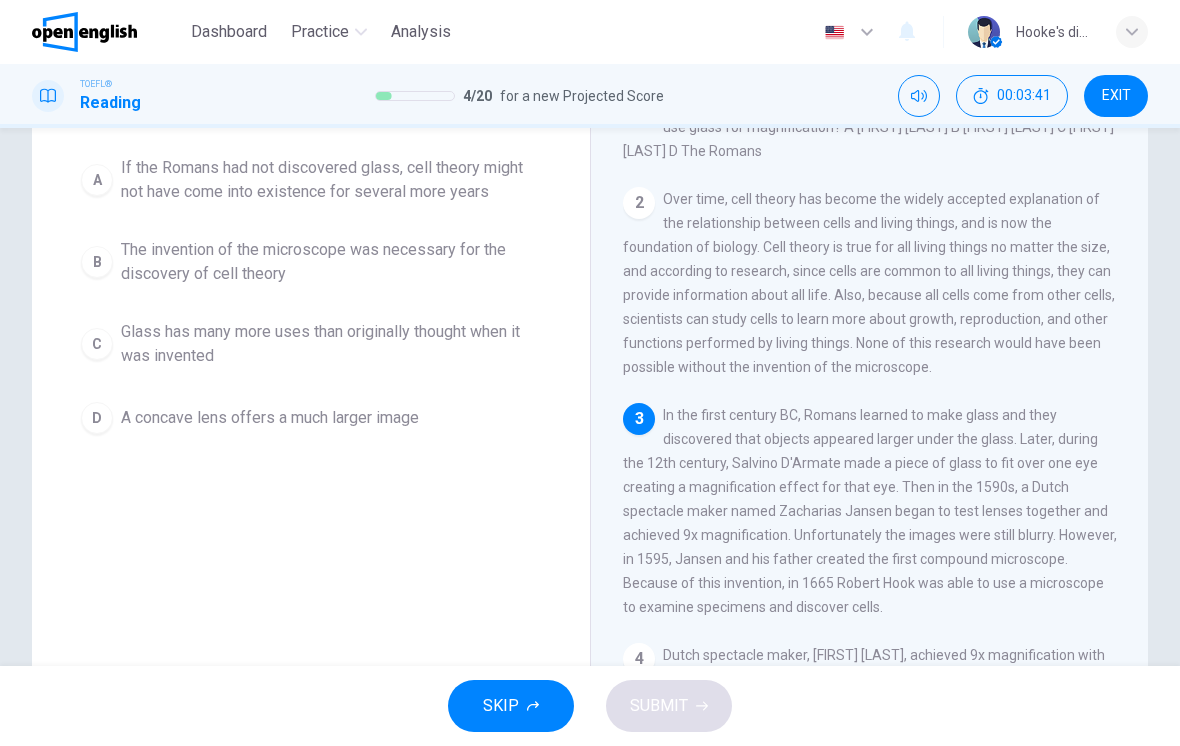 scroll, scrollTop: 0, scrollLeft: 0, axis: both 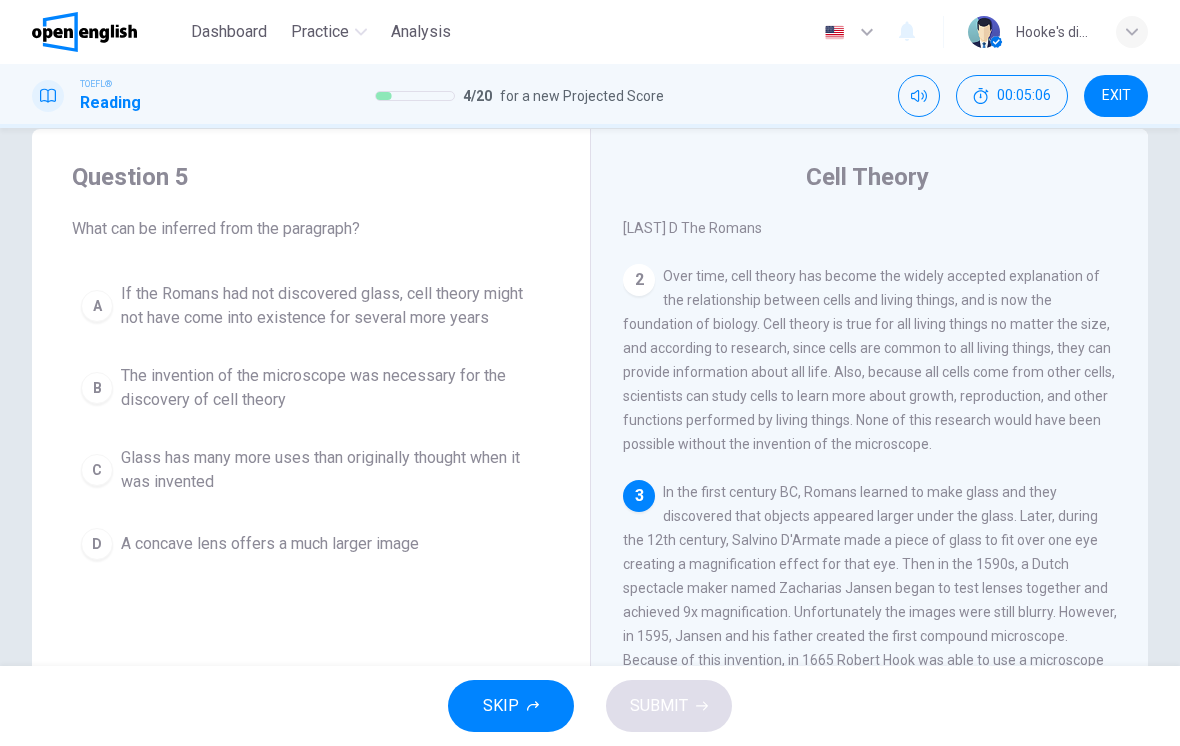 click on "If the Romans had not discovered glass, cell theory might not have come into existence for several more years" at bounding box center [331, 306] 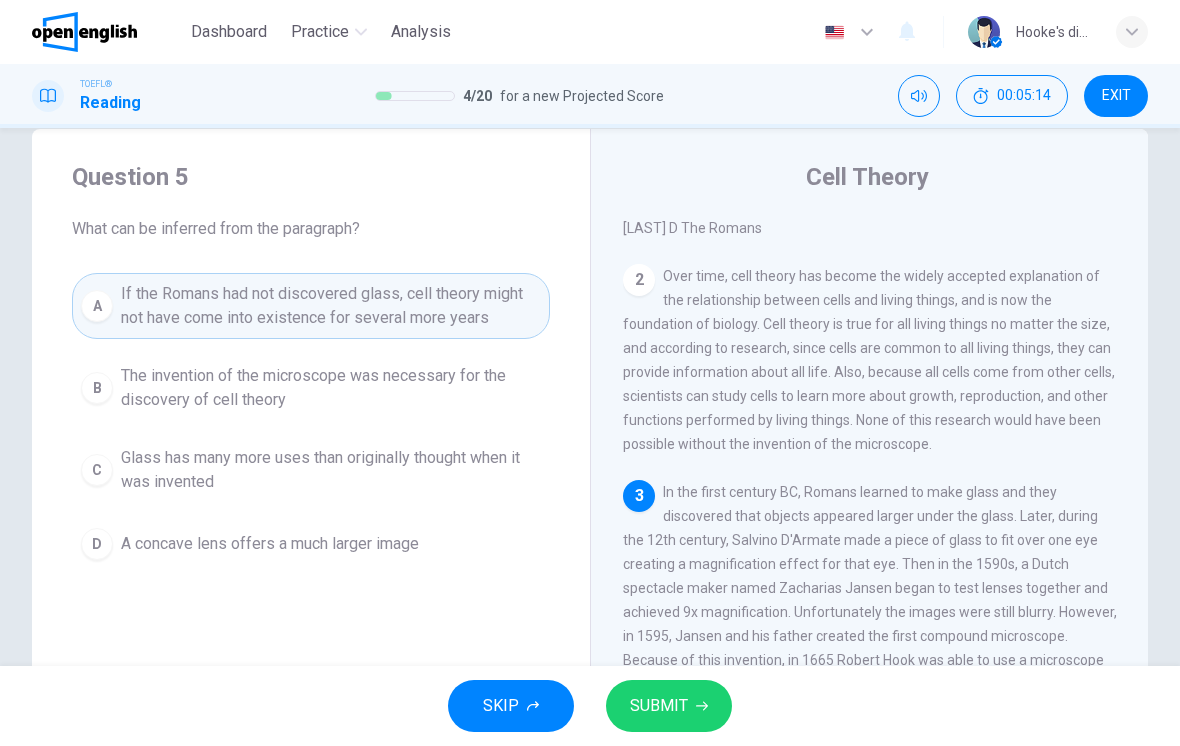 click 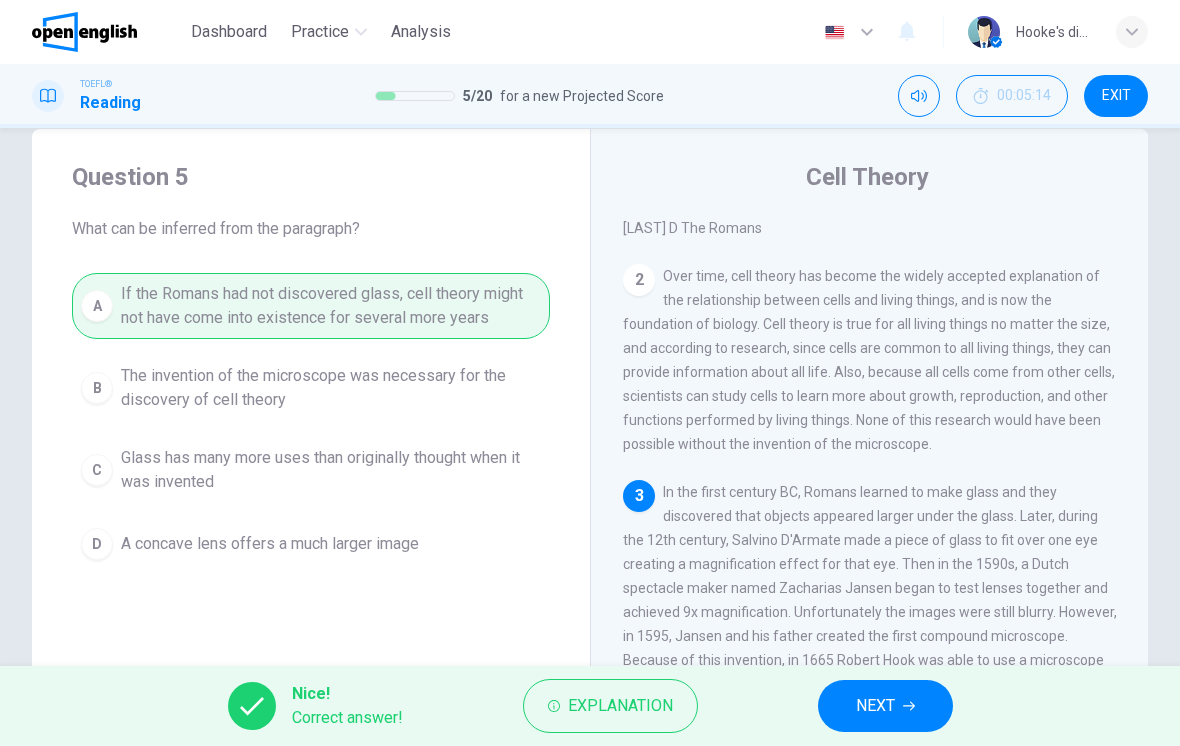 click 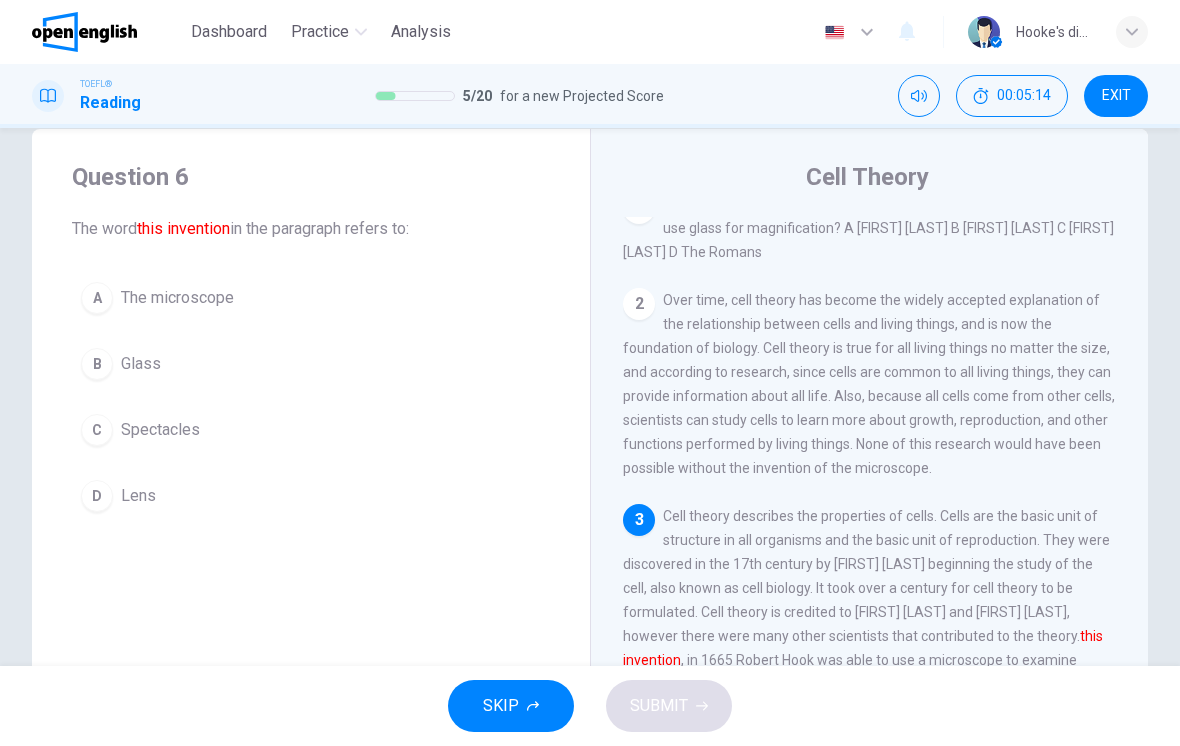 scroll, scrollTop: 396, scrollLeft: 0, axis: vertical 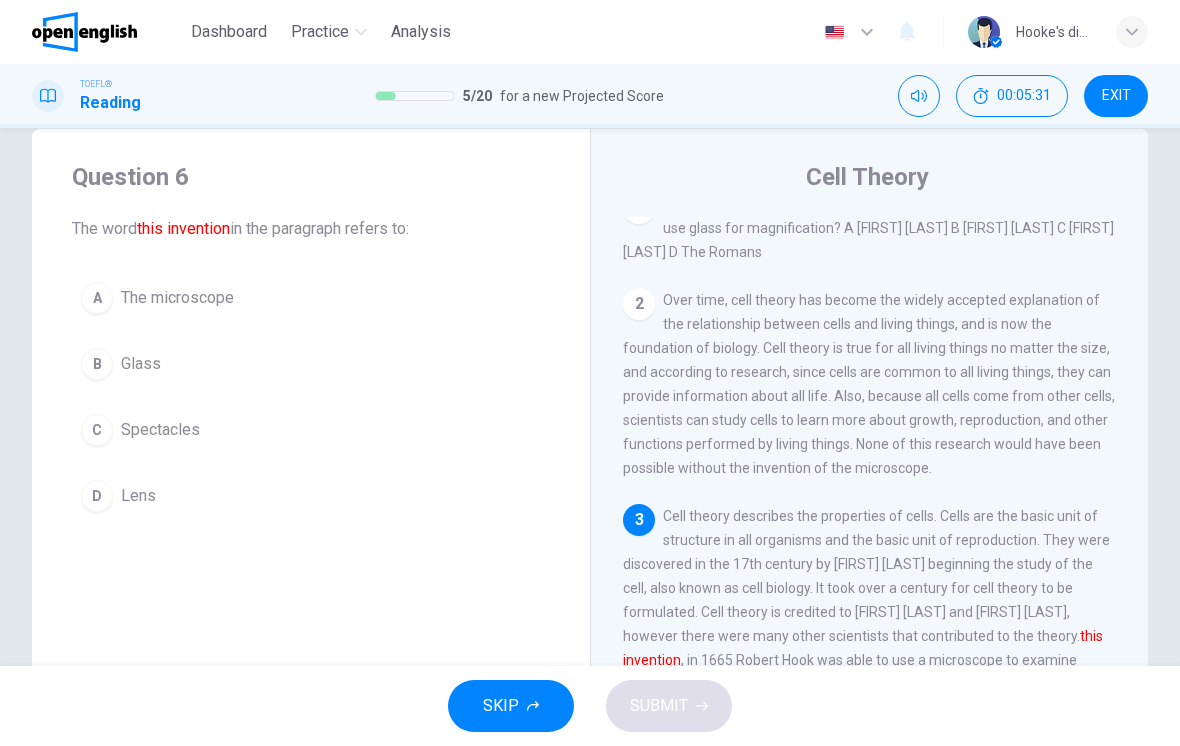 click on "A" at bounding box center [97, 298] 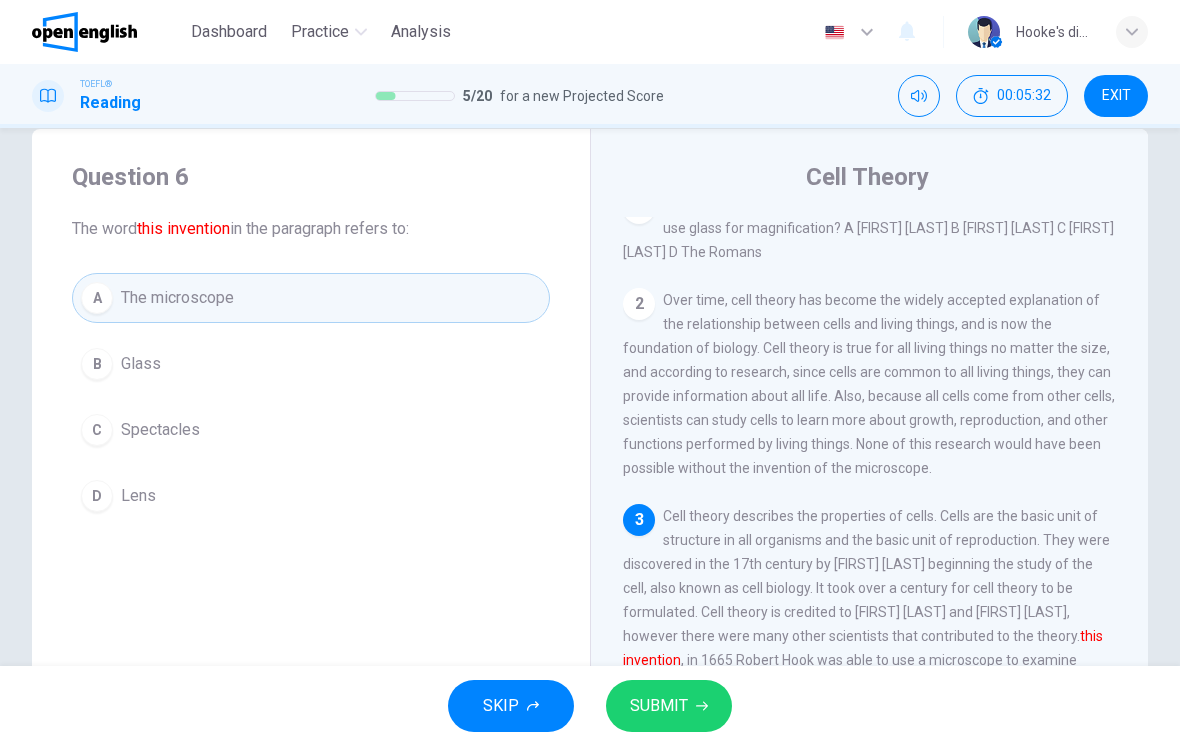 click on "SUBMIT" at bounding box center [669, 706] 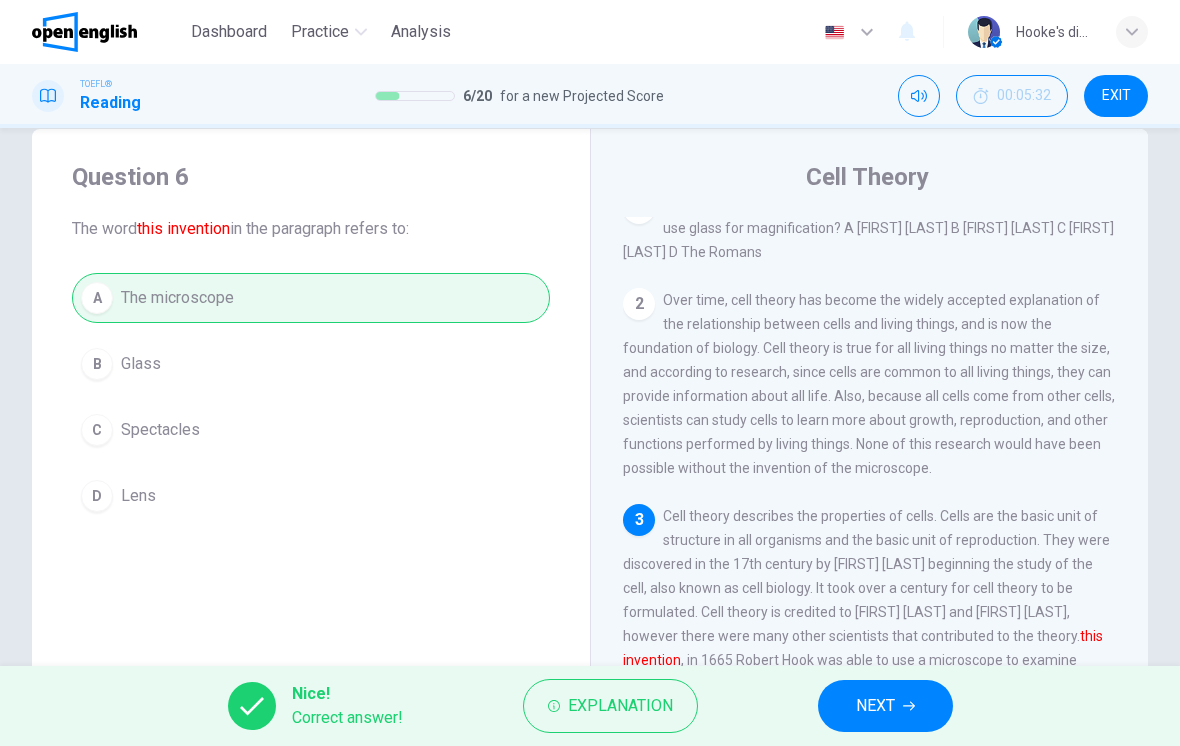 click on "NEXT" at bounding box center (885, 706) 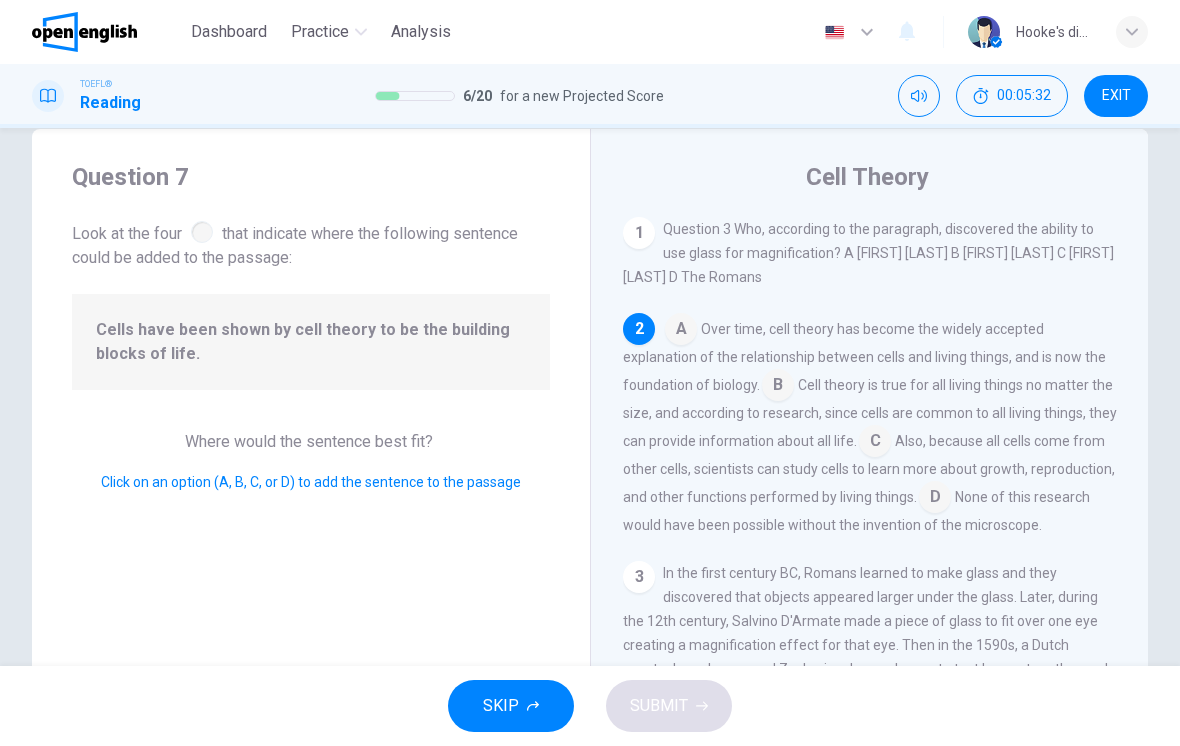 scroll, scrollTop: 174, scrollLeft: 0, axis: vertical 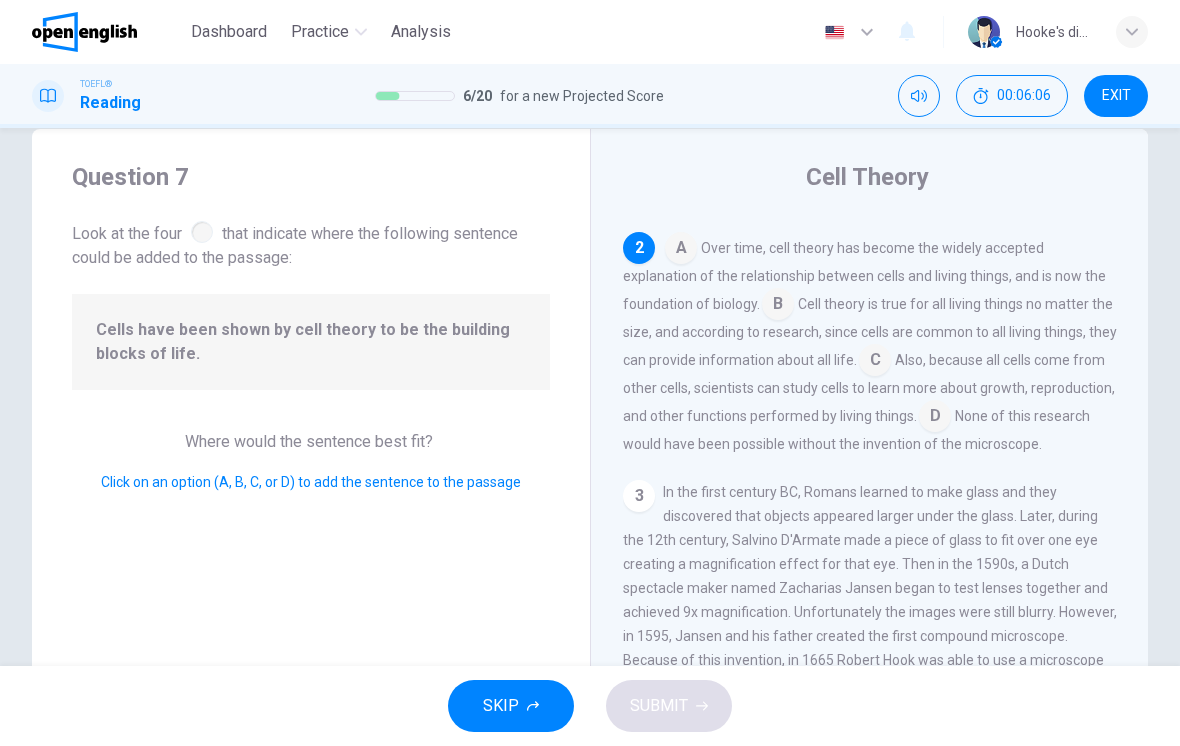 click at bounding box center (935, 418) 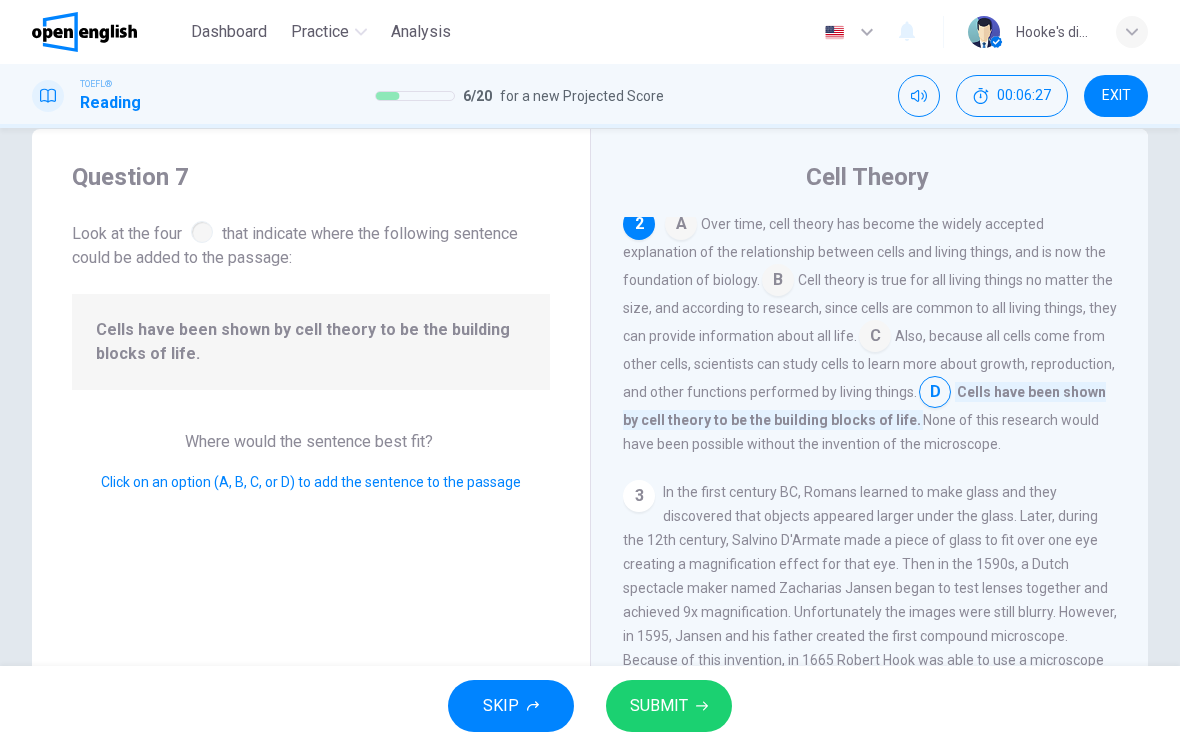 click on "A  Over time, cell theory has become the widely accepted explanation of the relationship between cells and living things, and is now the foundation of biology.  B  Cell theory is true for all living things no matter the size, and according to research, since cells are common to all living things, they can provide information about all life.  C  Also, because all cells come from other cells, scientists can study cells to learn more about growth, reproduction, and other functions performed by living things.  D Cells have been shown by cell theory to be the building blocks of life.  None of this research would have been possible without the invention of the microscope." at bounding box center (870, 332) 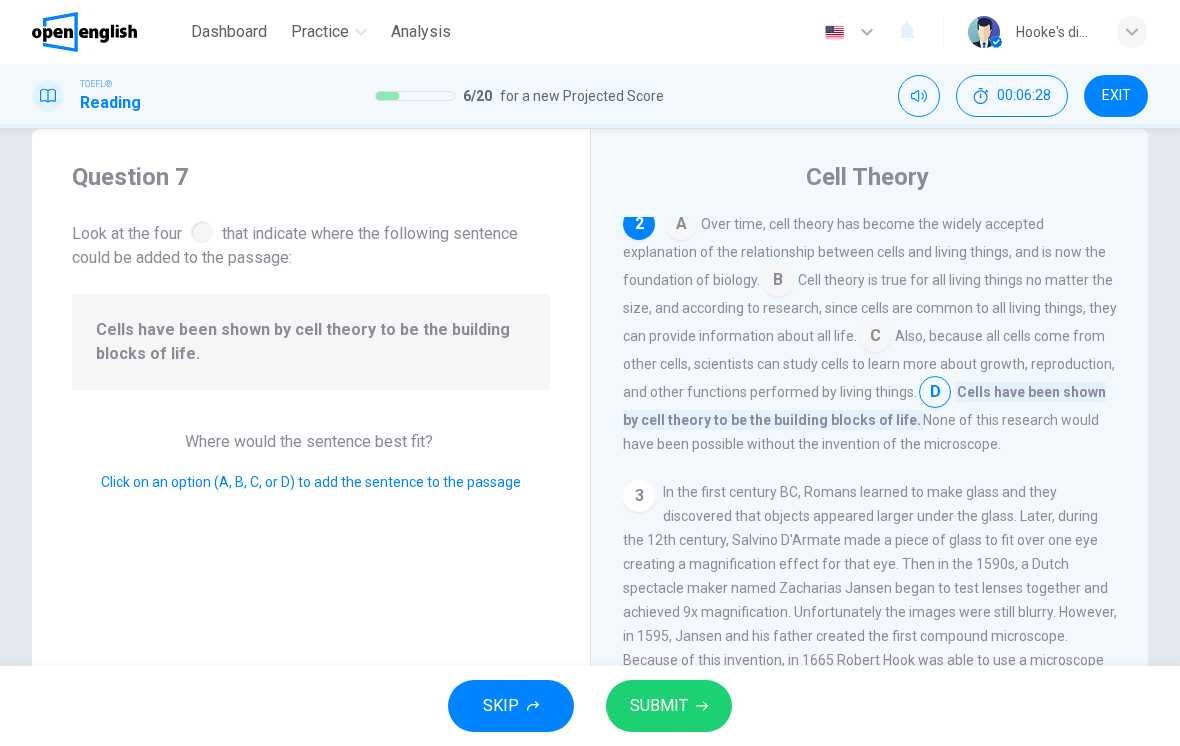 click on "SUBMIT" at bounding box center (659, 706) 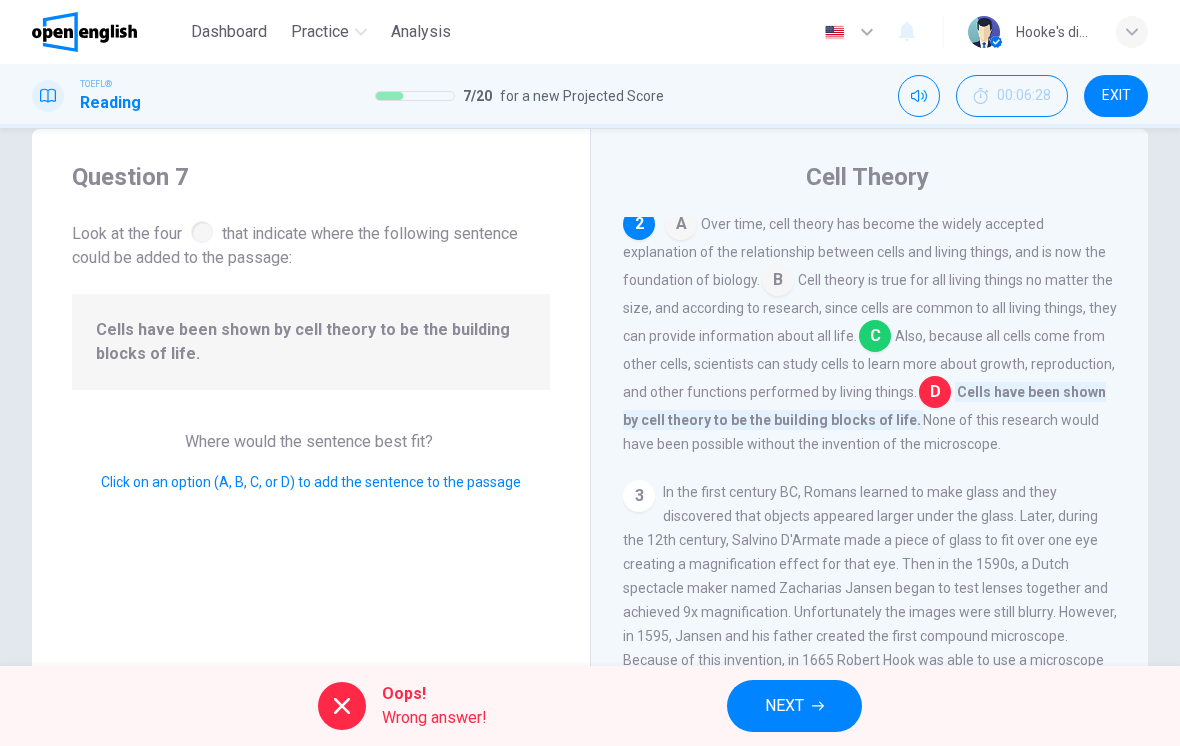 click on "NEXT" at bounding box center [784, 706] 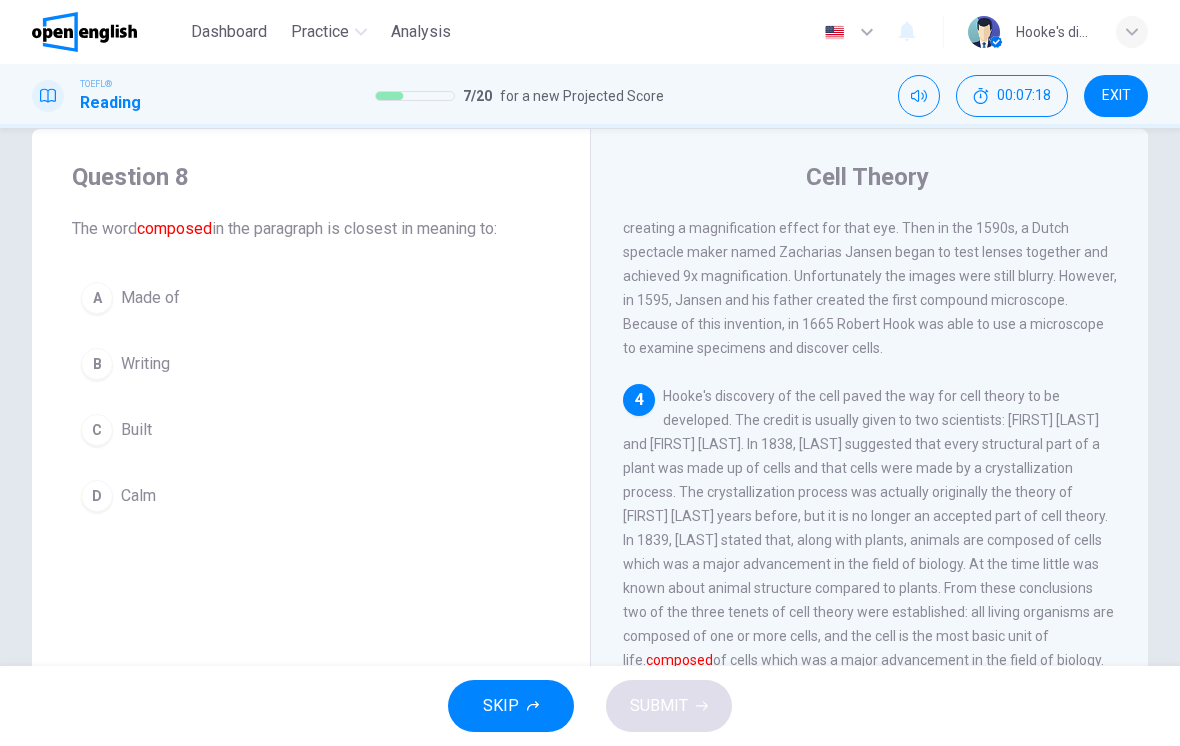scroll, scrollTop: 509, scrollLeft: 0, axis: vertical 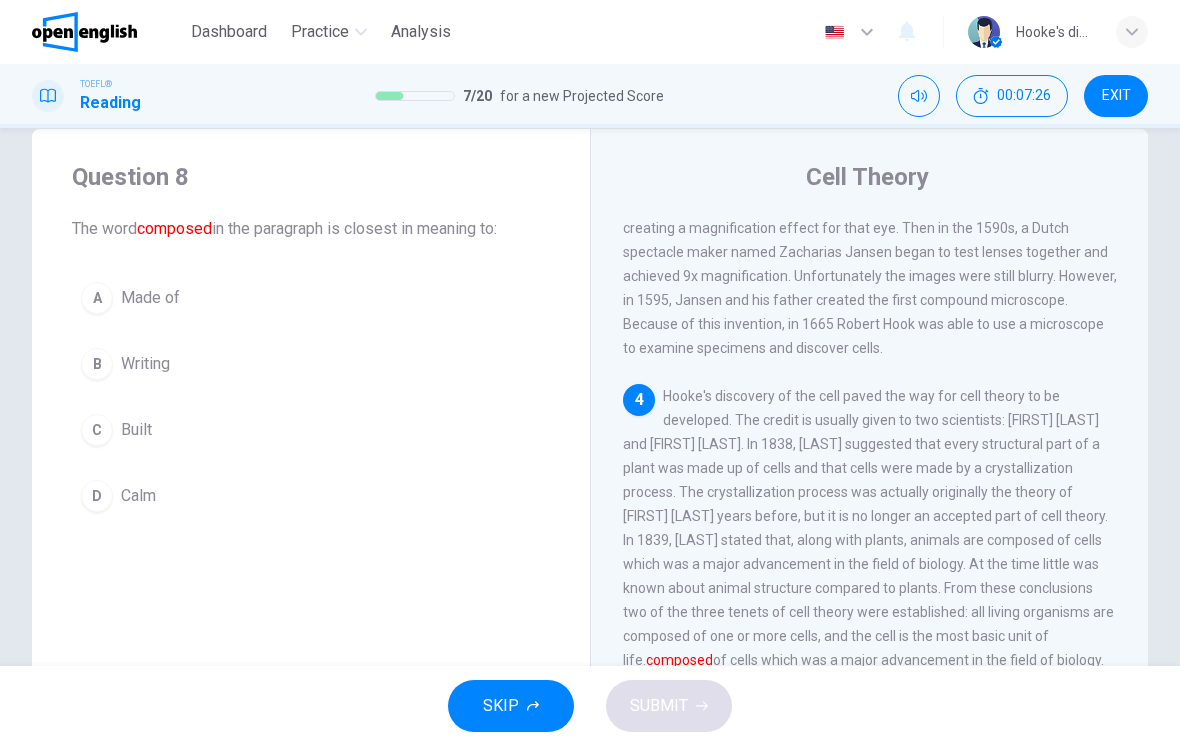 click on "A Made of" at bounding box center [311, 298] 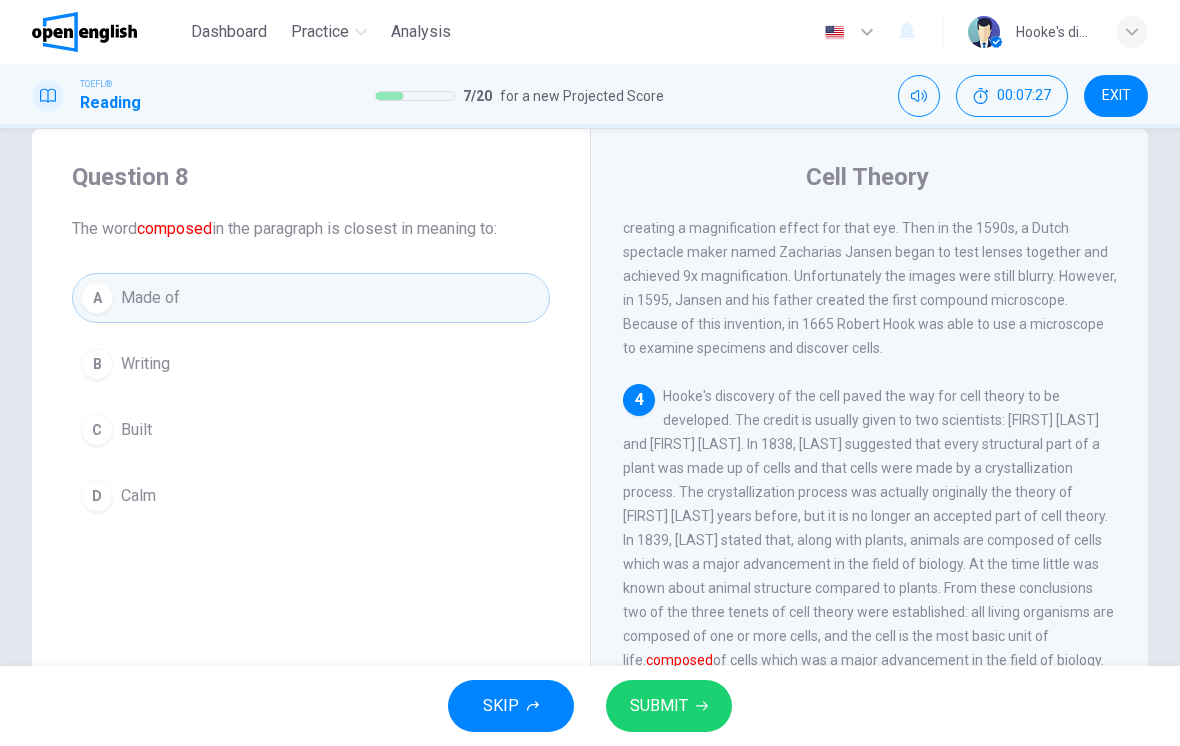 click on "SUBMIT" at bounding box center (669, 706) 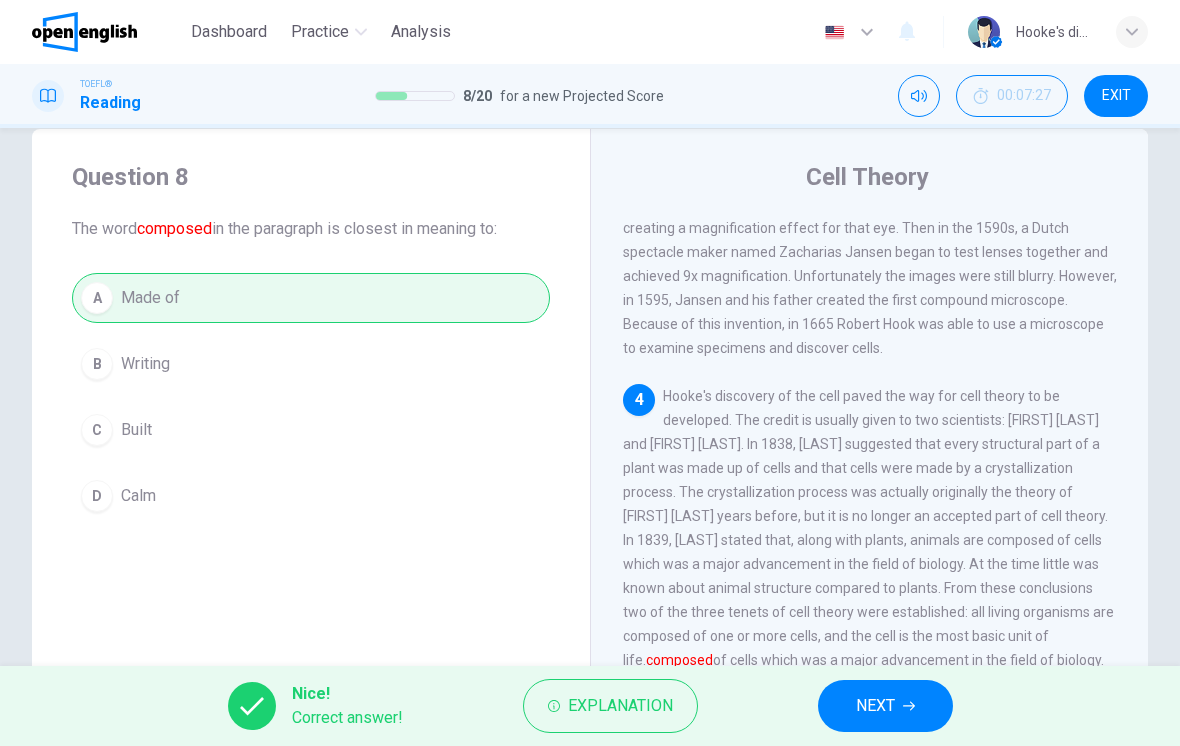 click on "NEXT" at bounding box center [885, 706] 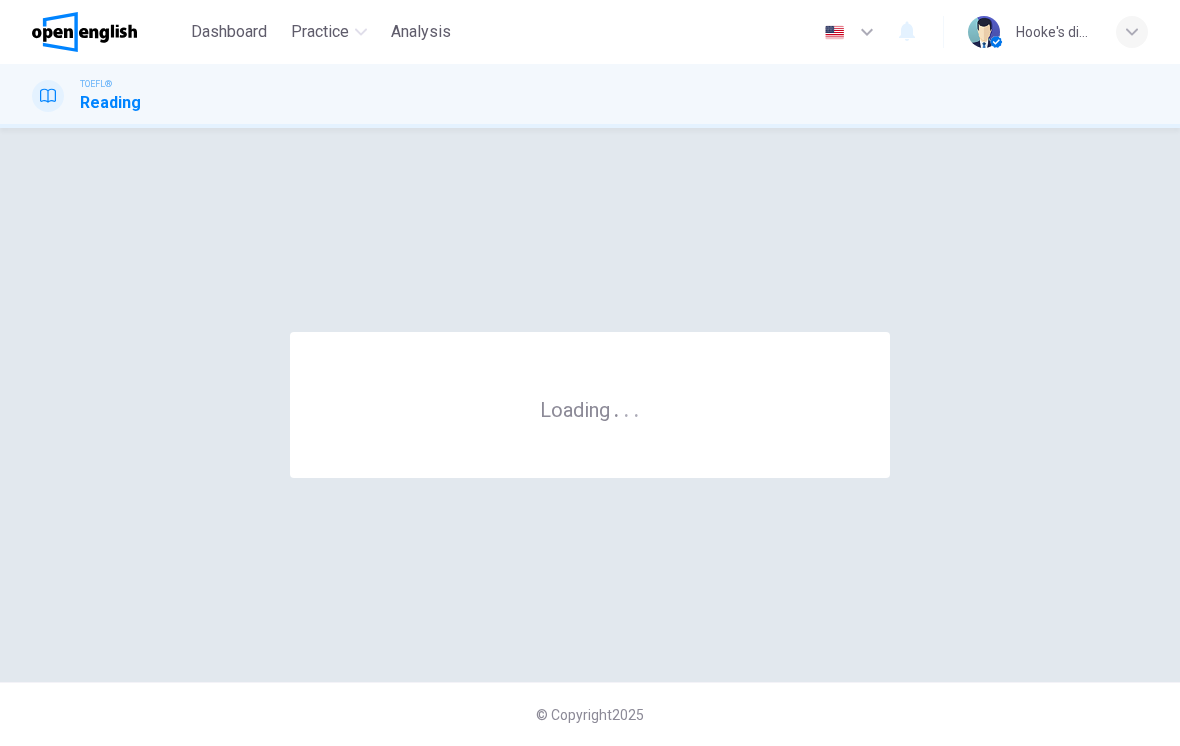 scroll, scrollTop: 0, scrollLeft: 0, axis: both 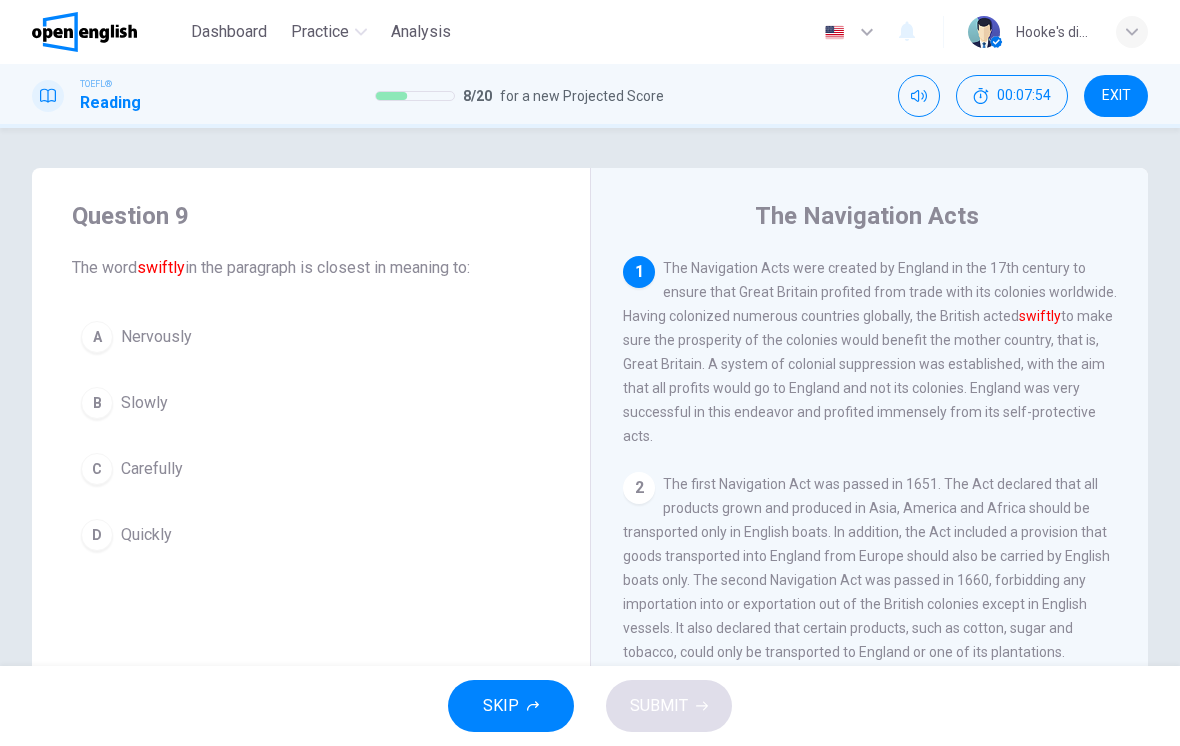 click on "D Quickly" at bounding box center [311, 535] 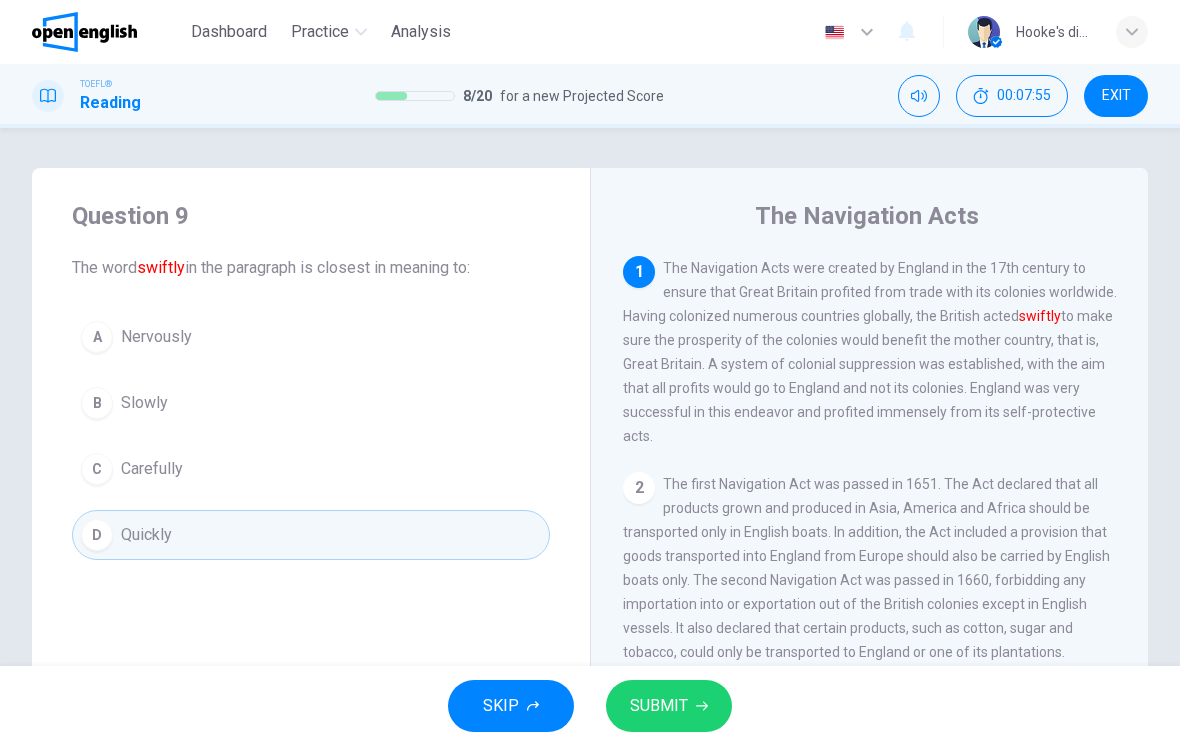 click 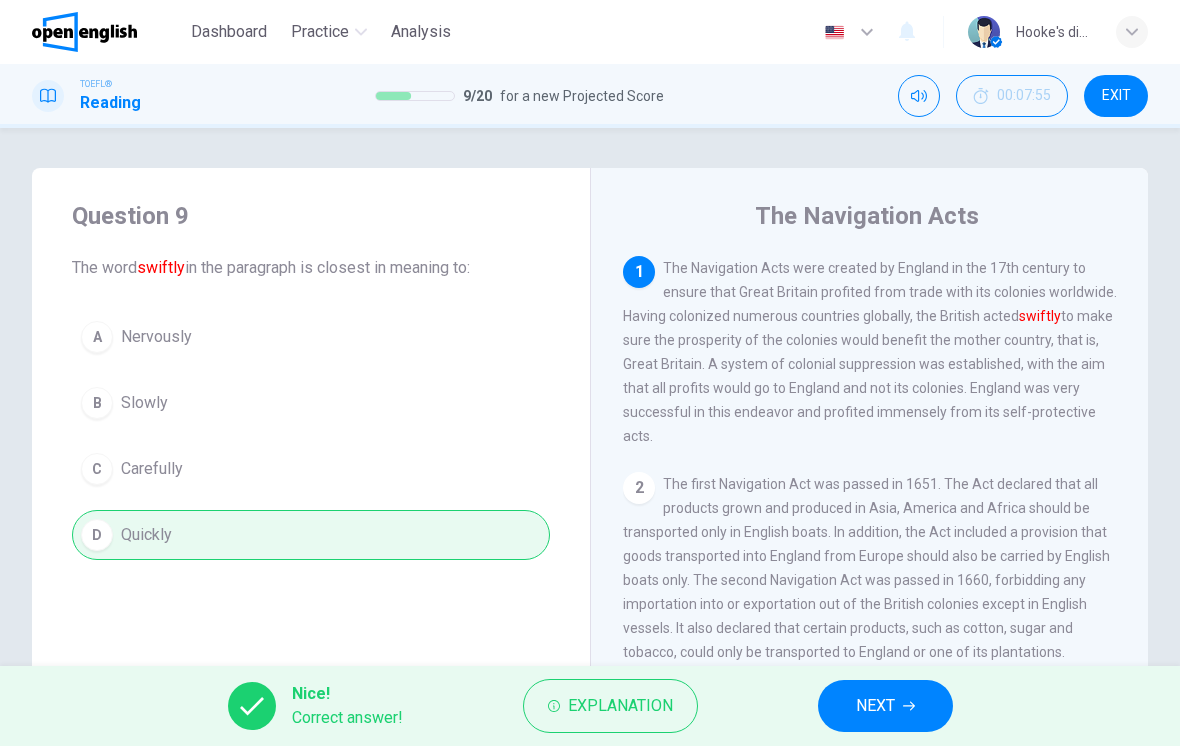 click on "NEXT" at bounding box center (885, 706) 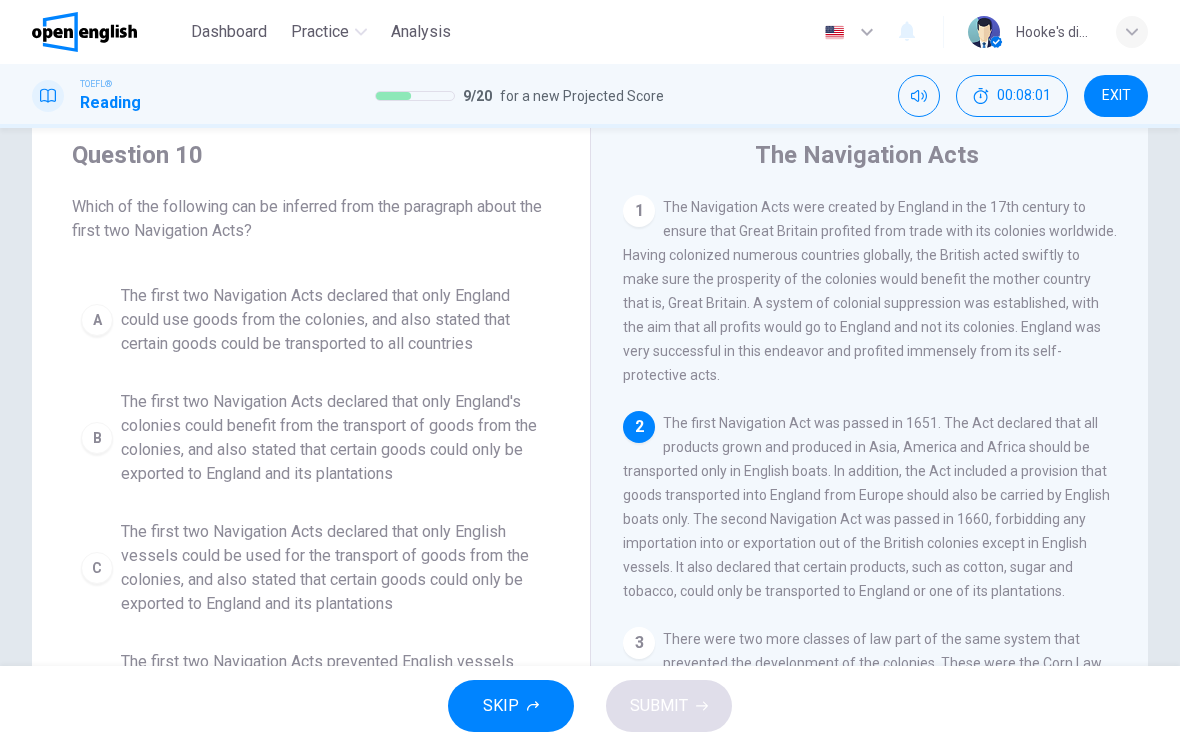 scroll, scrollTop: 62, scrollLeft: 0, axis: vertical 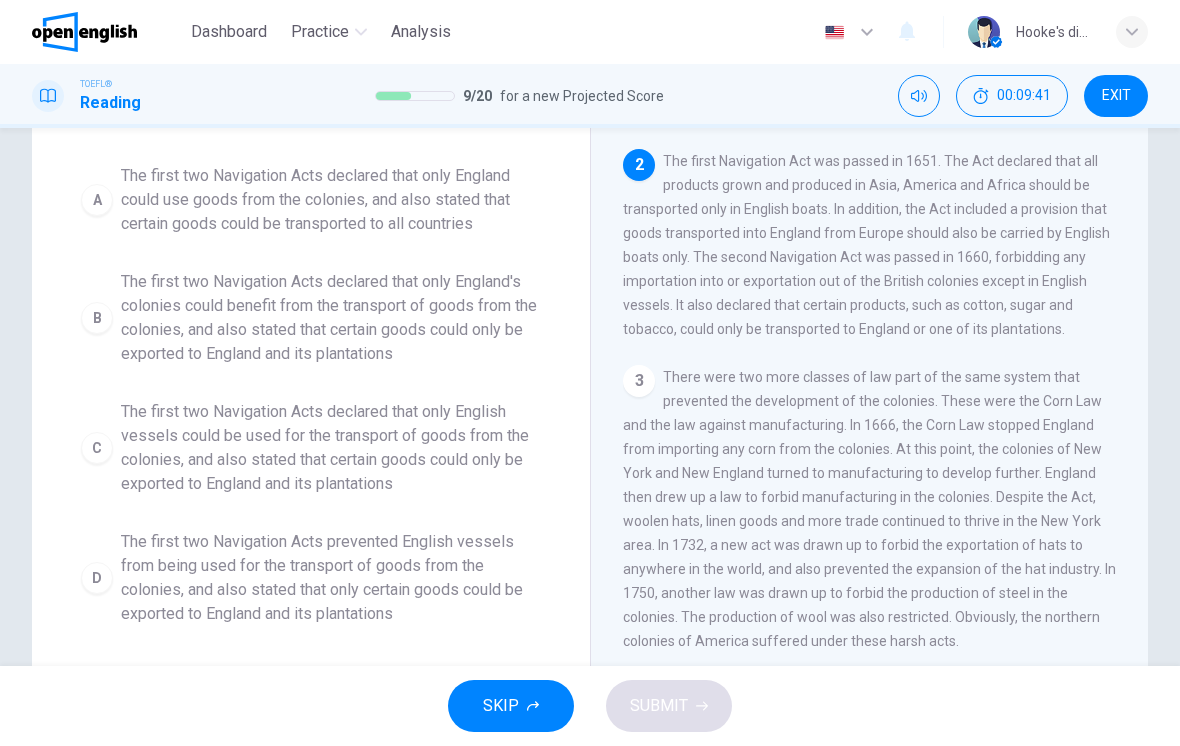 click on "The first two Navigation Acts declared that only English vessels could be used for the transport of goods from the colonies, and also stated that certain goods could only be exported to England and its plantations" at bounding box center (331, 448) 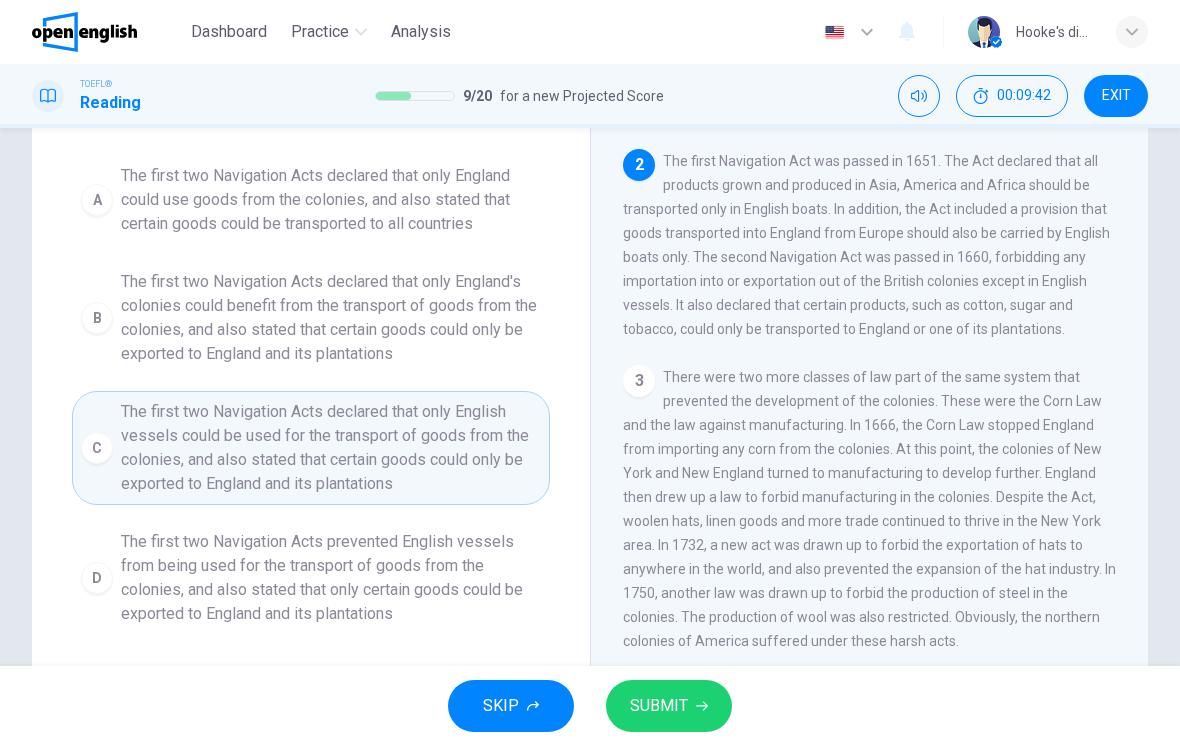 click on "SUBMIT" at bounding box center (659, 706) 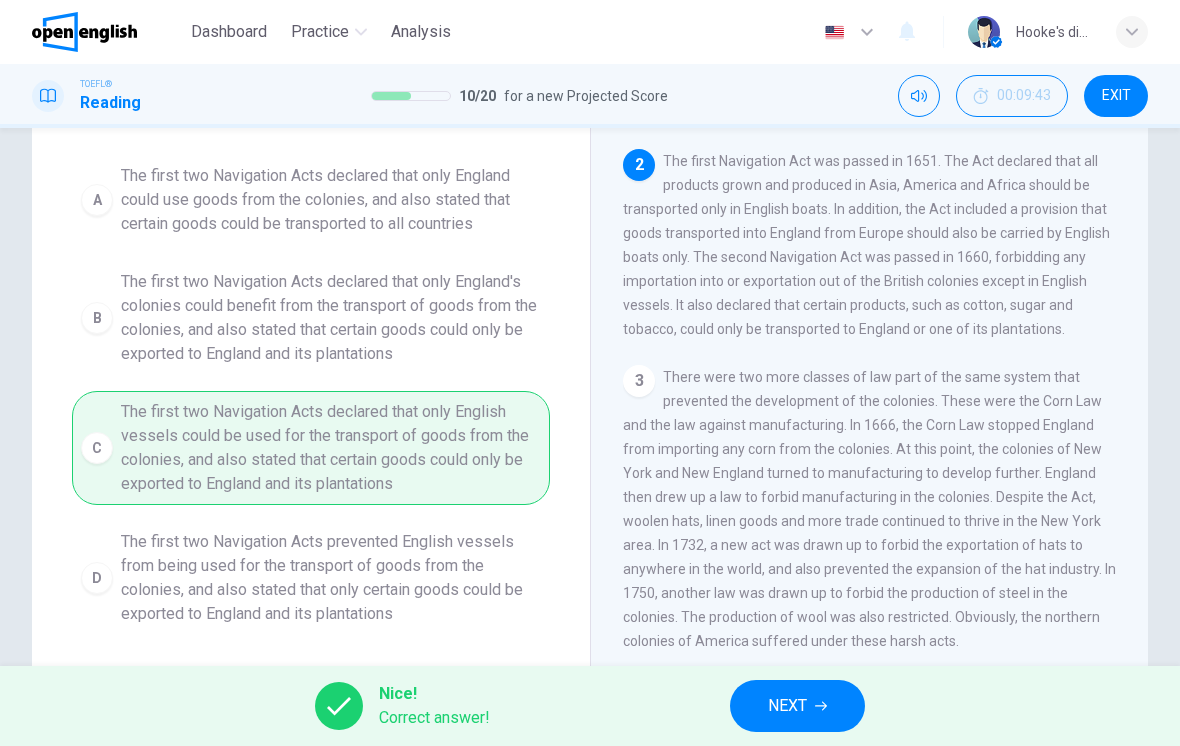 click on "NEXT" at bounding box center (787, 706) 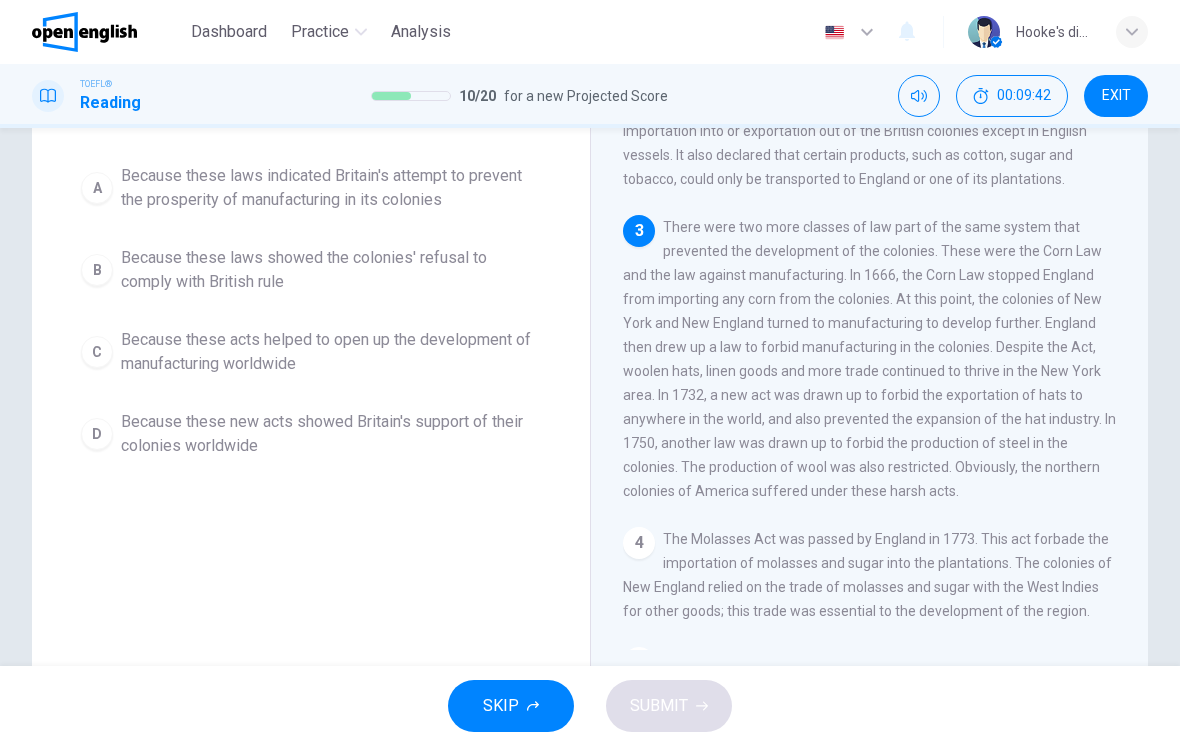 scroll, scrollTop: 373, scrollLeft: 0, axis: vertical 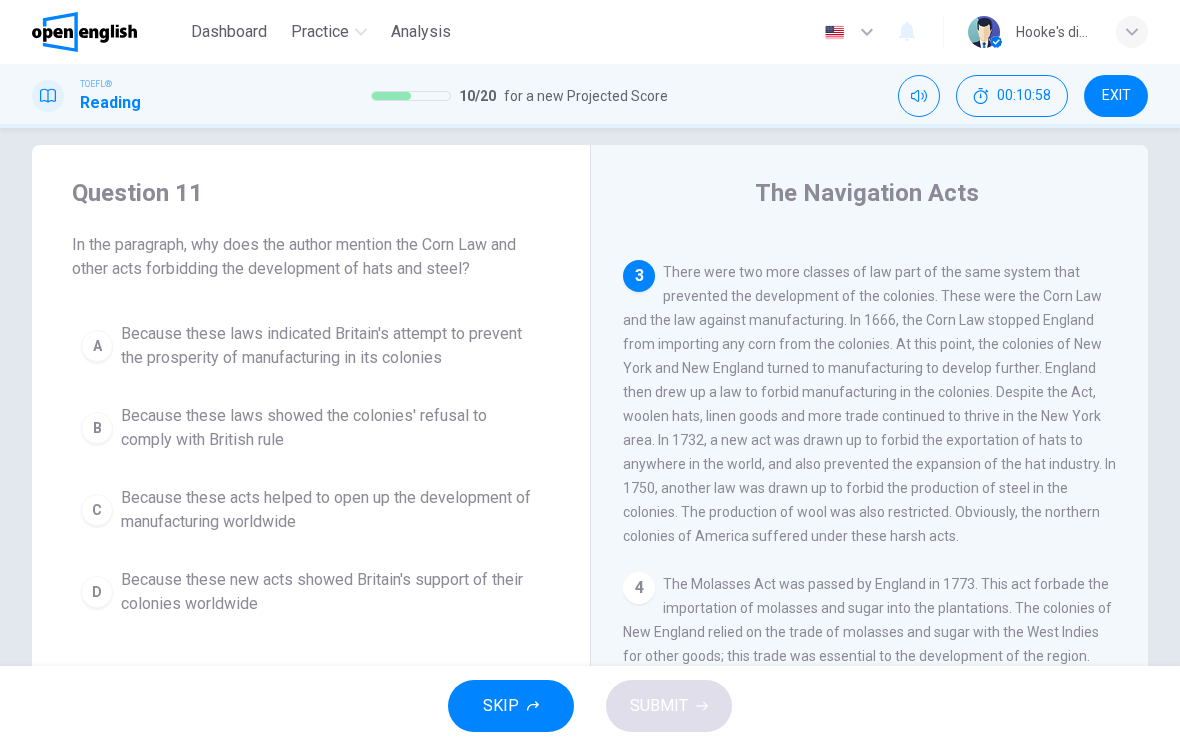 click on "Because these laws indicated Britain's attempt to prevent the prosperity of manufacturing in its colonies" at bounding box center [331, 346] 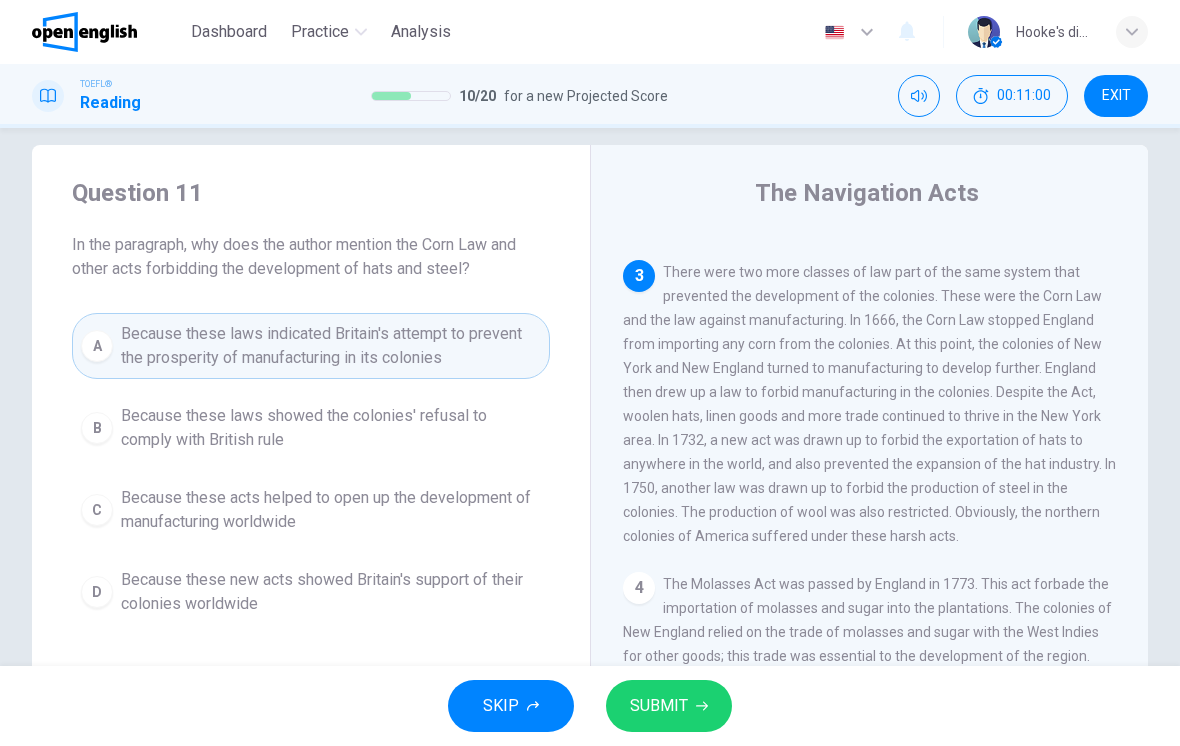 click on "SUBMIT" at bounding box center (669, 706) 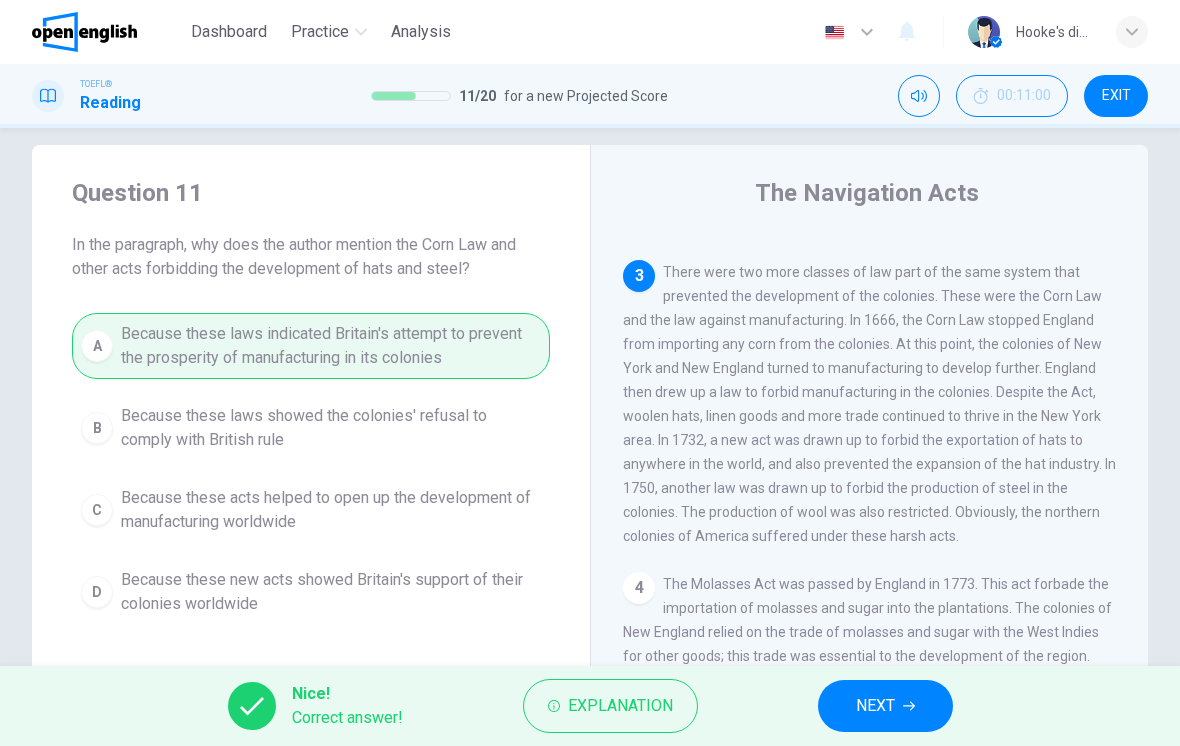 click on "NEXT" at bounding box center (885, 706) 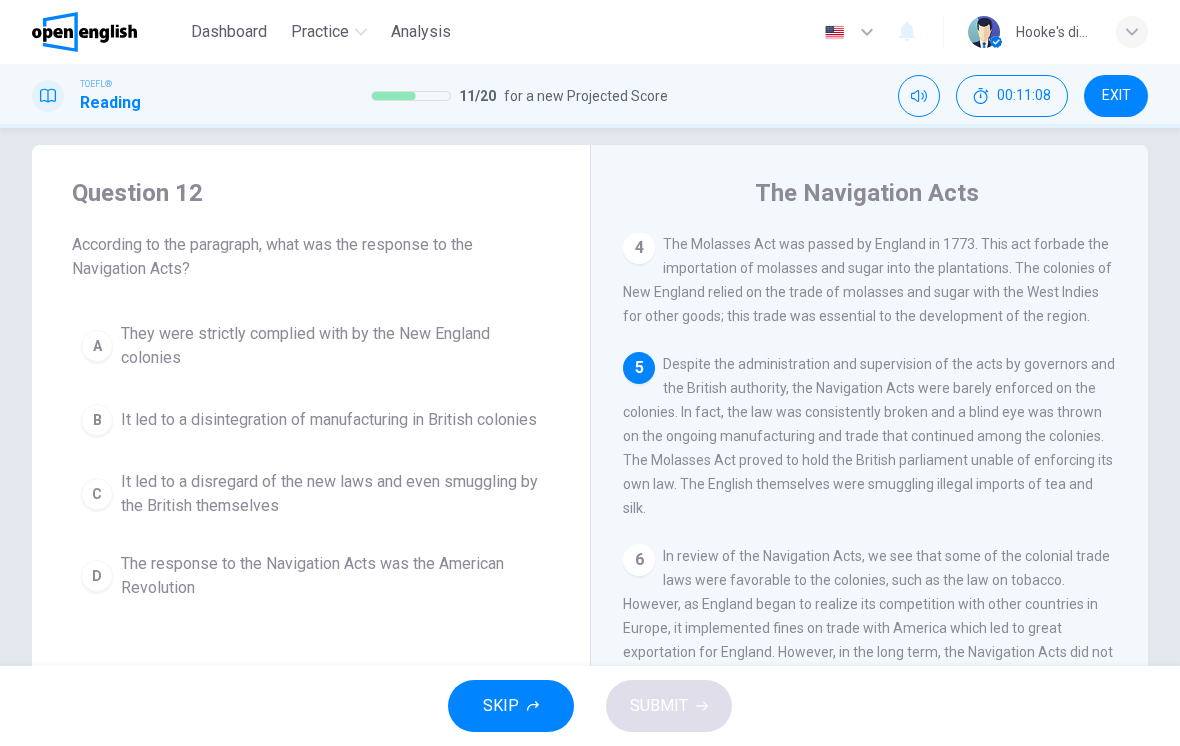 scroll, scrollTop: 744, scrollLeft: 0, axis: vertical 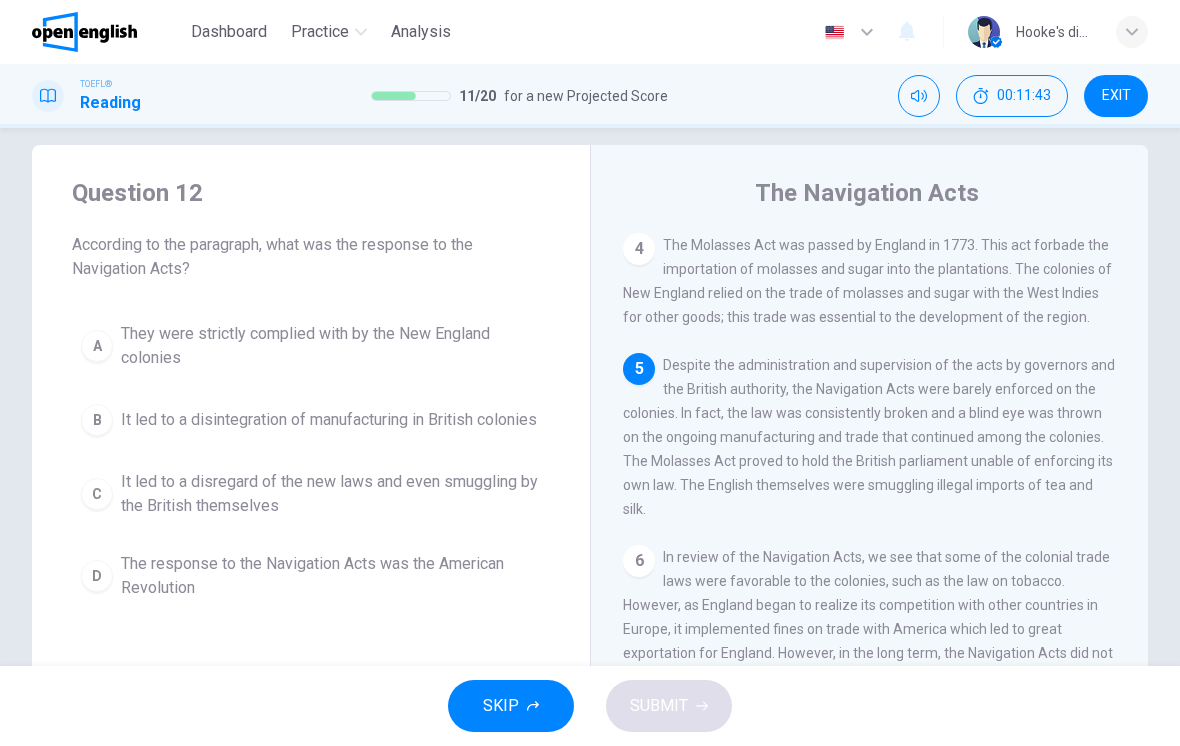 click on "A" at bounding box center (97, 346) 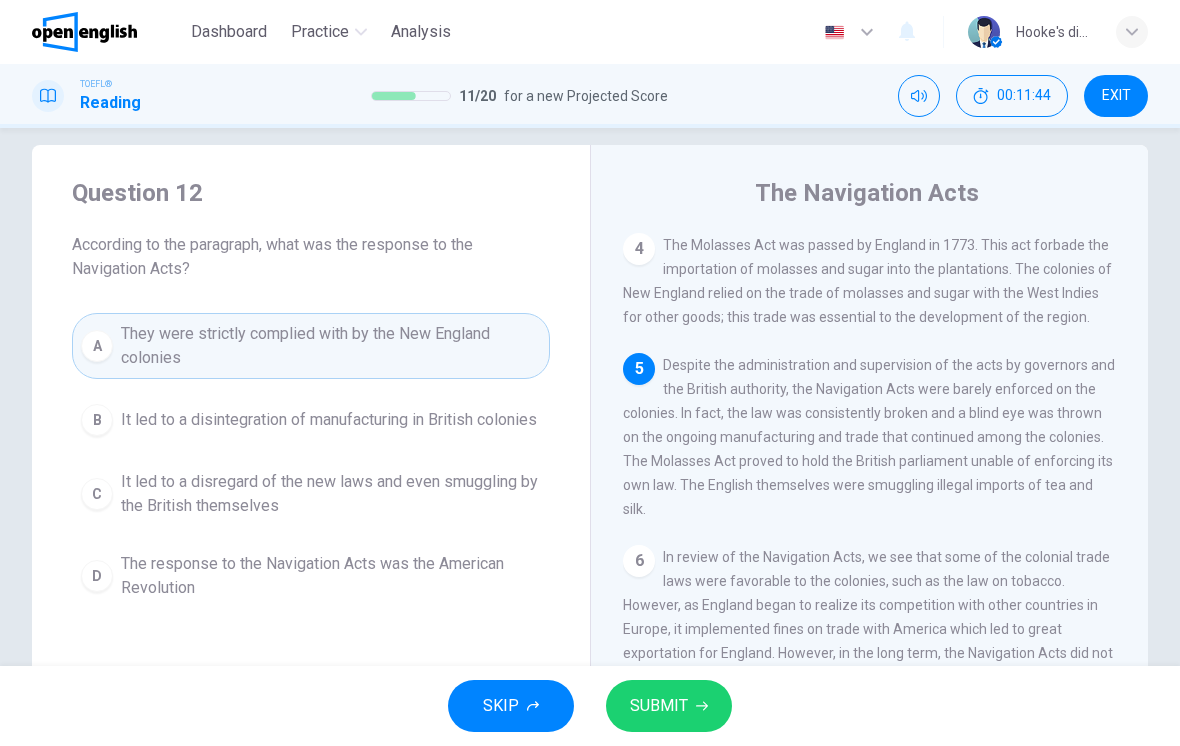 click on "SUBMIT" at bounding box center [669, 706] 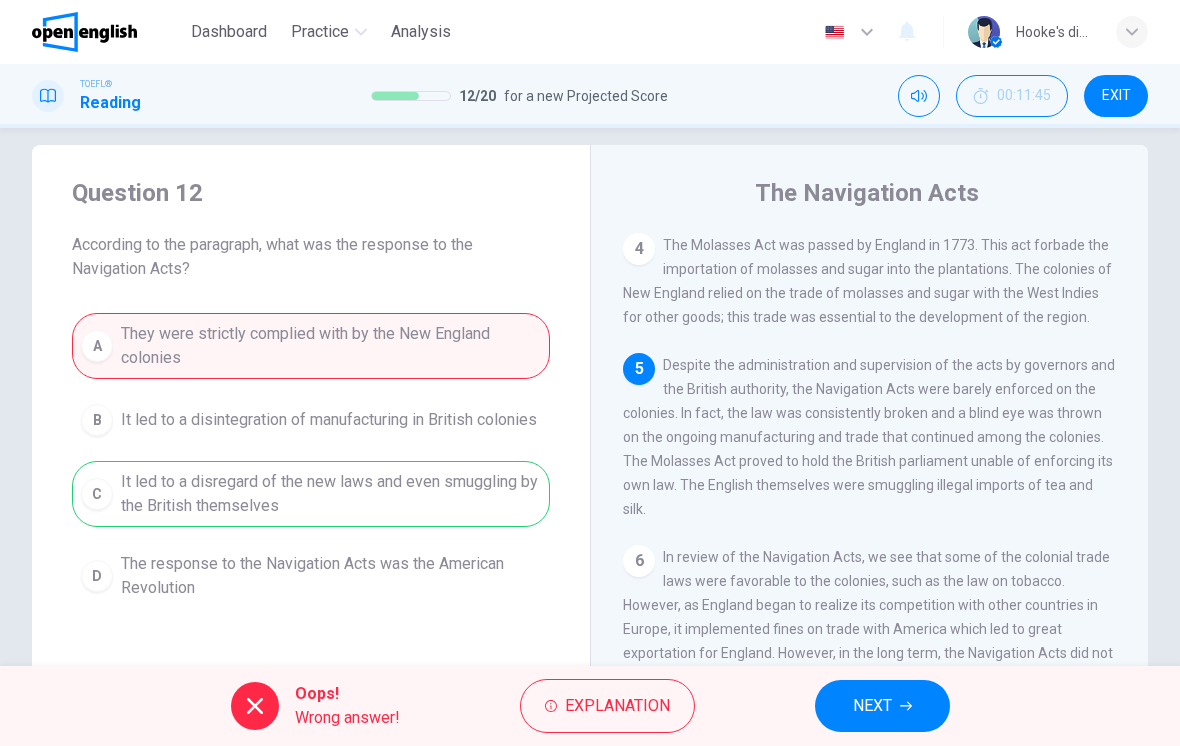 click 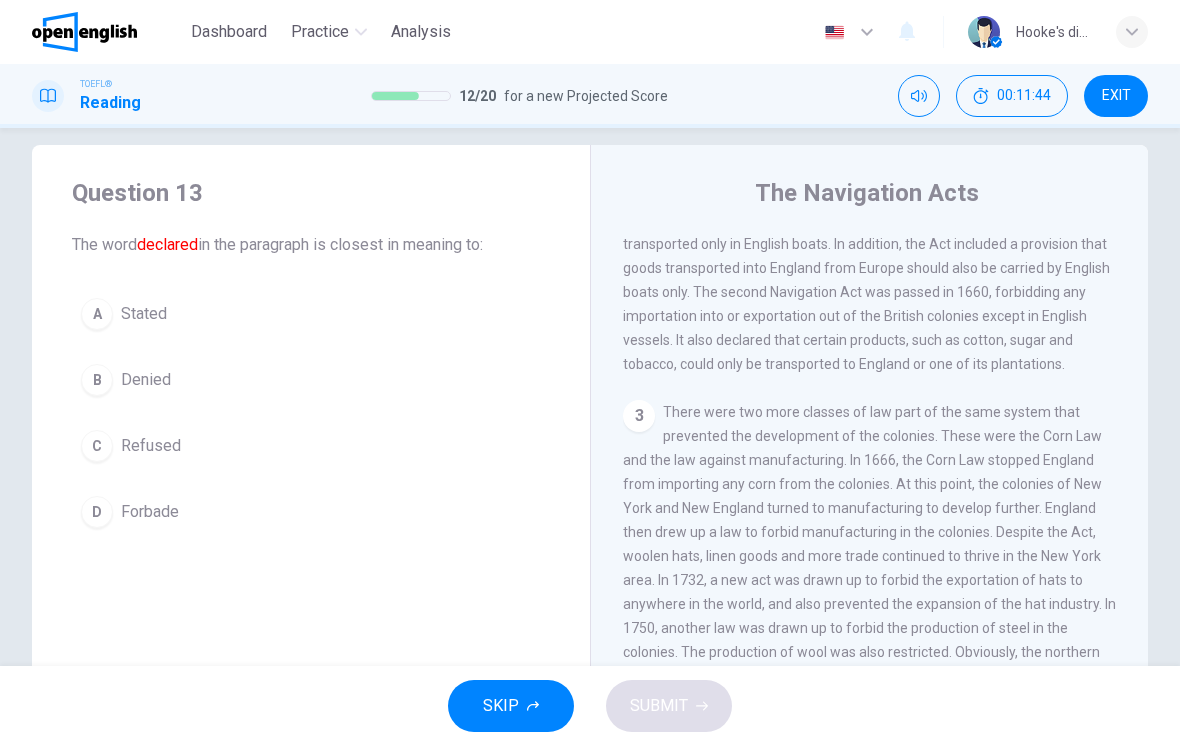 scroll, scrollTop: 224, scrollLeft: 0, axis: vertical 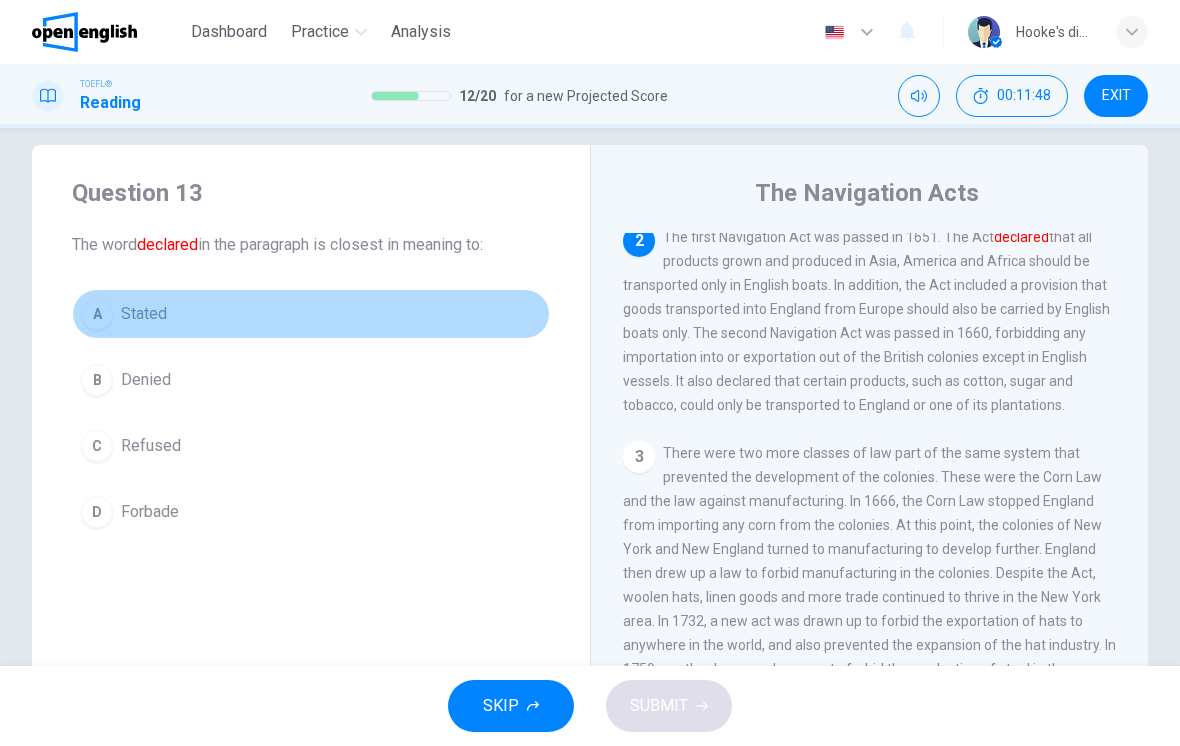 click on "A Stated" at bounding box center [311, 314] 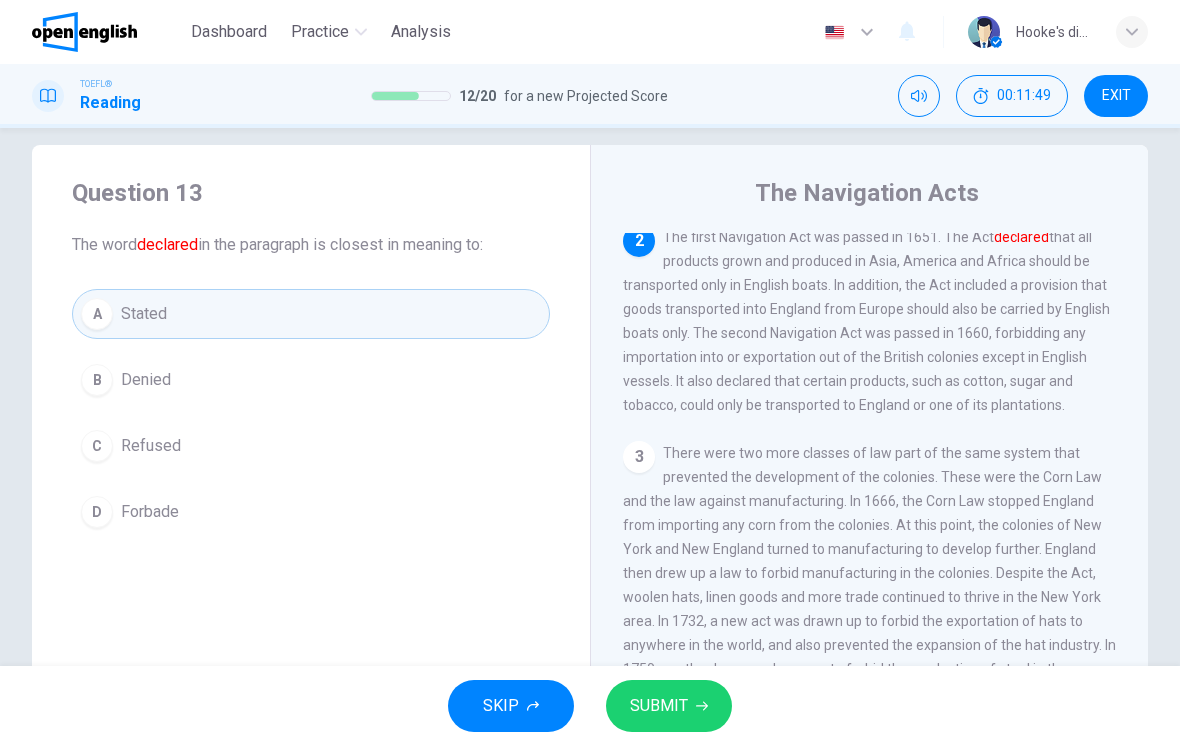 click on "SUBMIT" at bounding box center (669, 706) 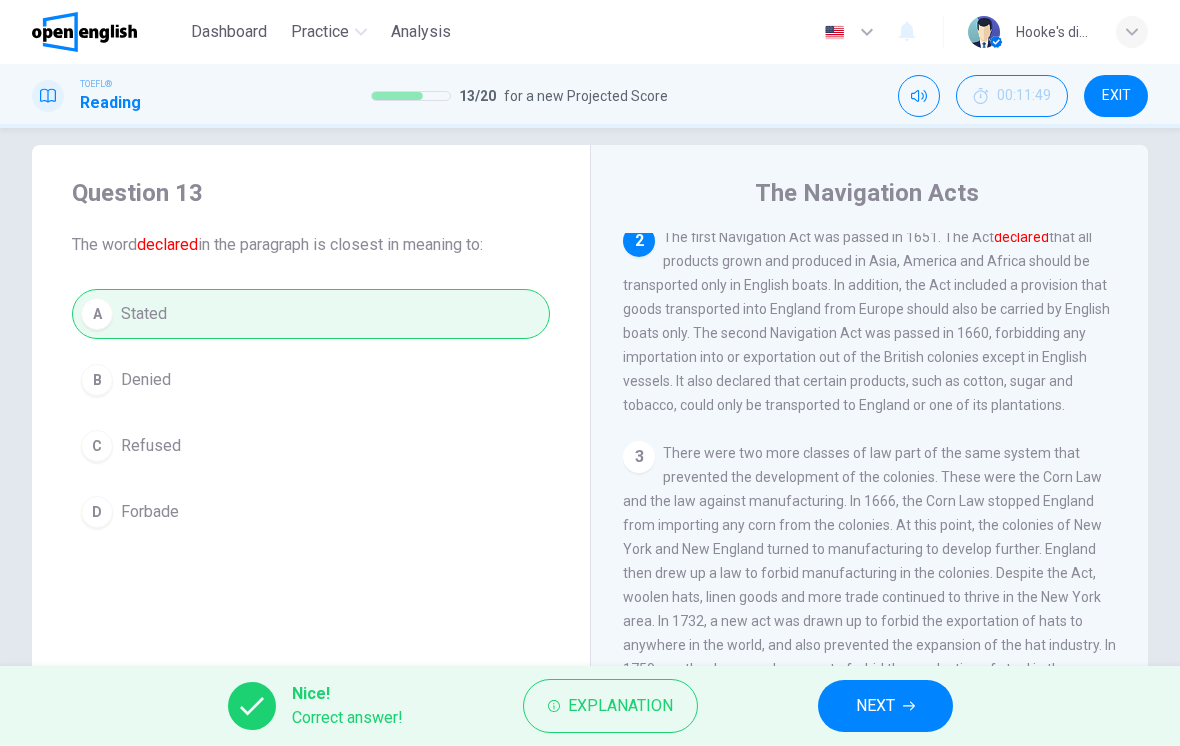click on "NEXT" at bounding box center [885, 706] 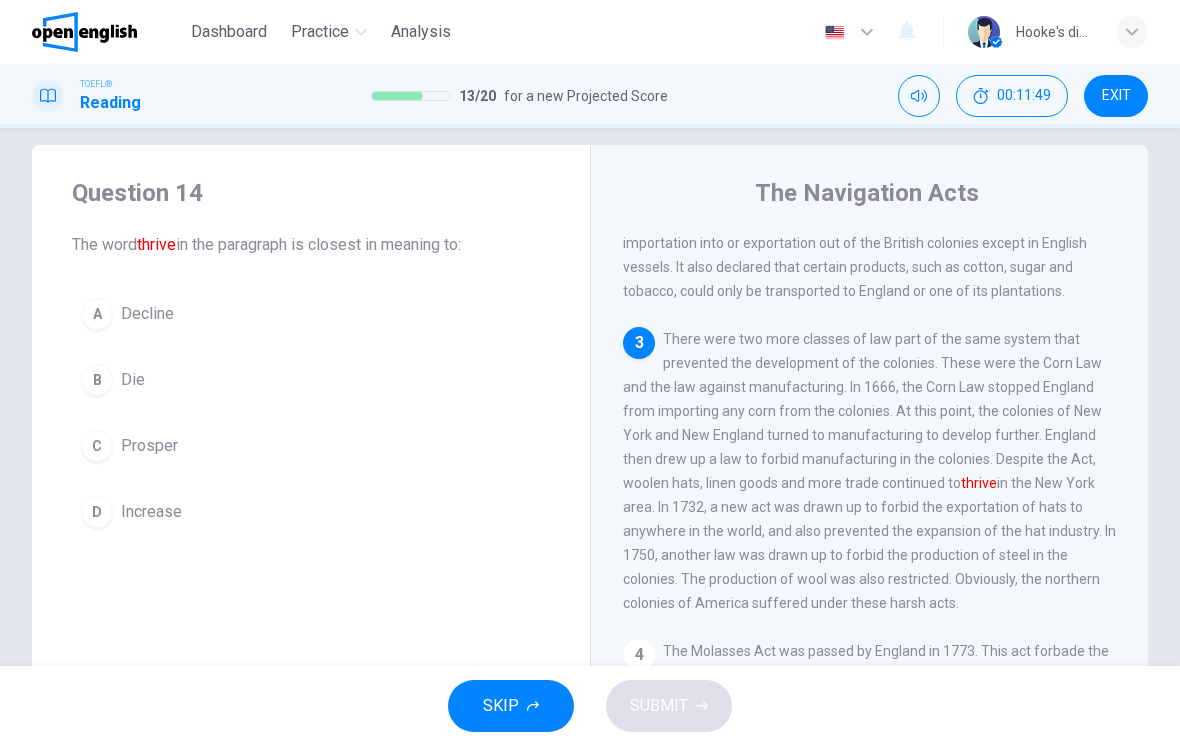 scroll, scrollTop: 373, scrollLeft: 0, axis: vertical 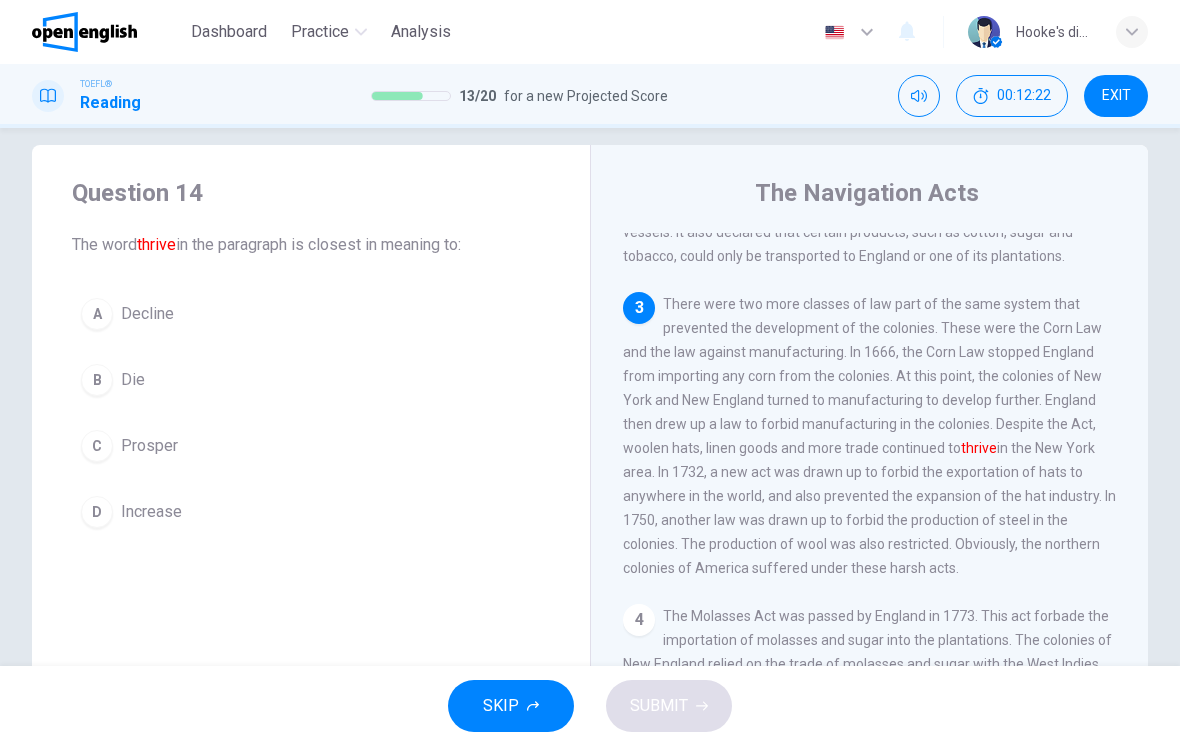 click on "C" at bounding box center [97, 446] 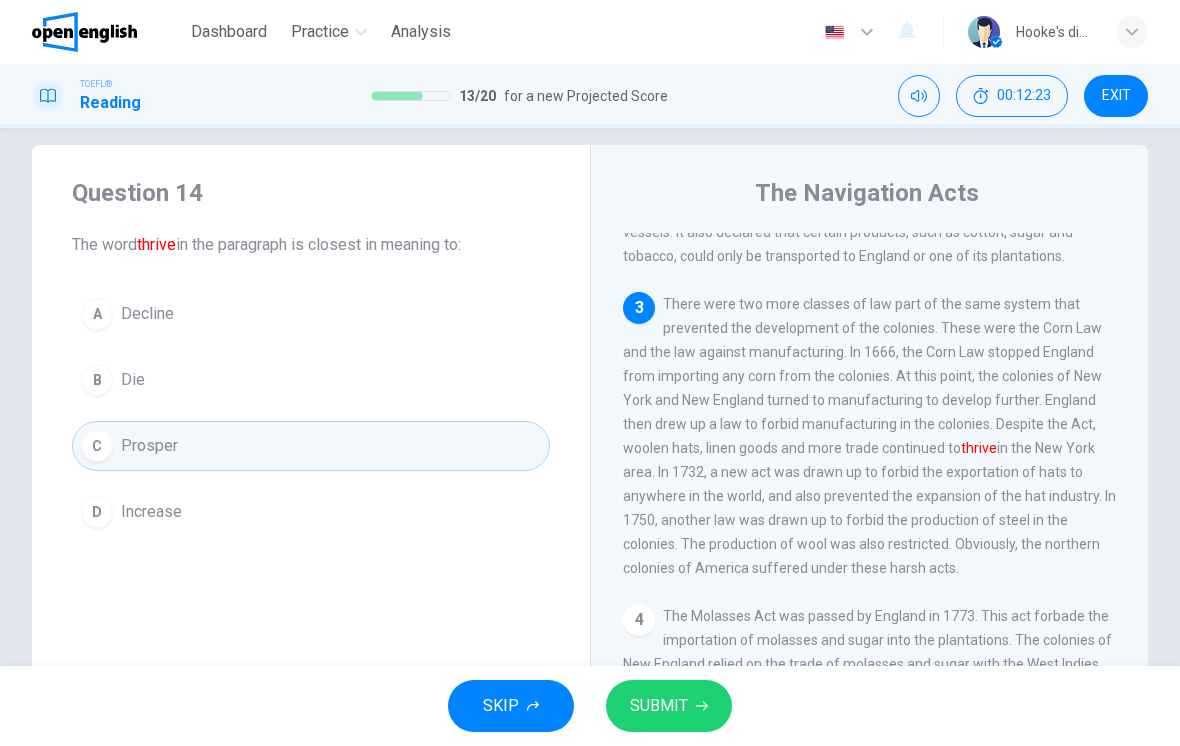 click on "SUBMIT" at bounding box center (669, 706) 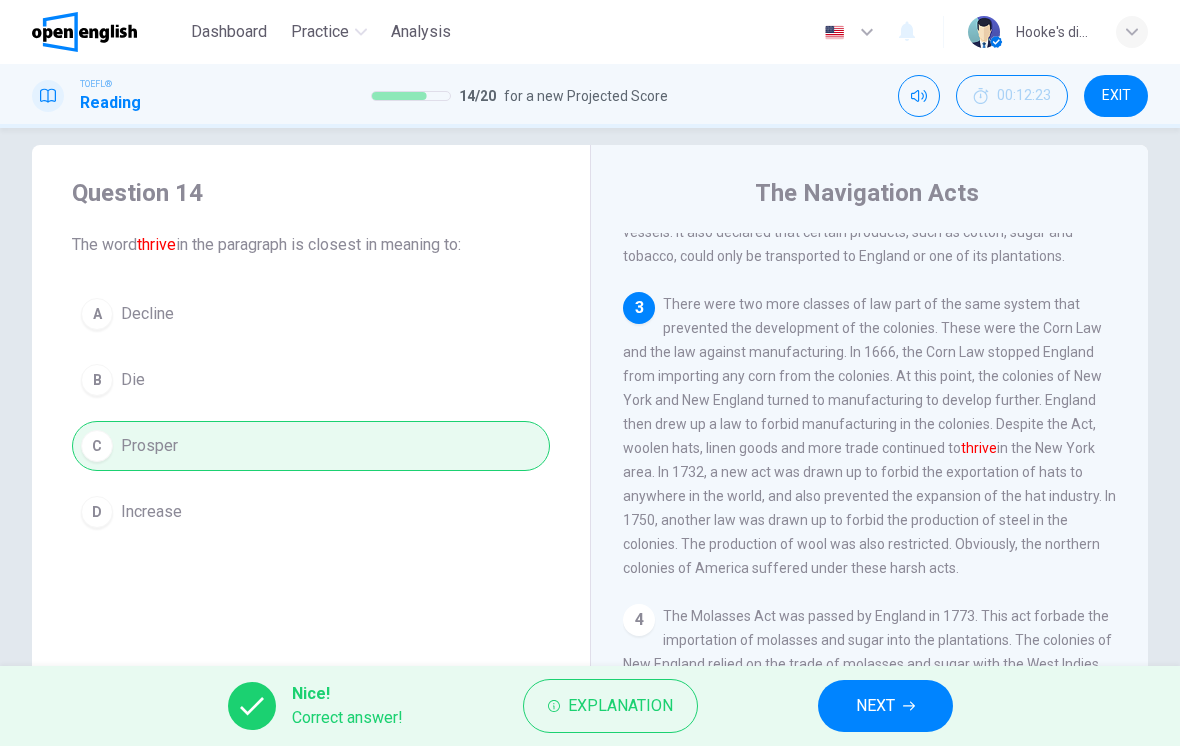 click on "NEXT" at bounding box center (885, 706) 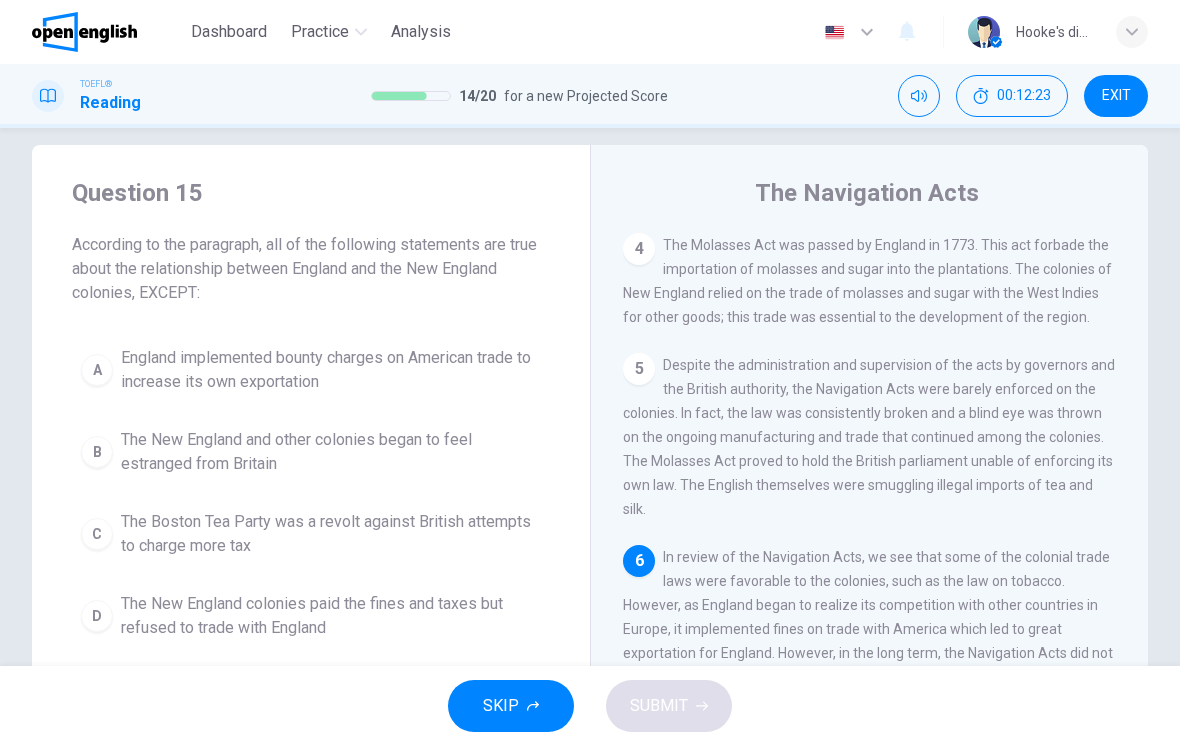 scroll, scrollTop: 744, scrollLeft: 0, axis: vertical 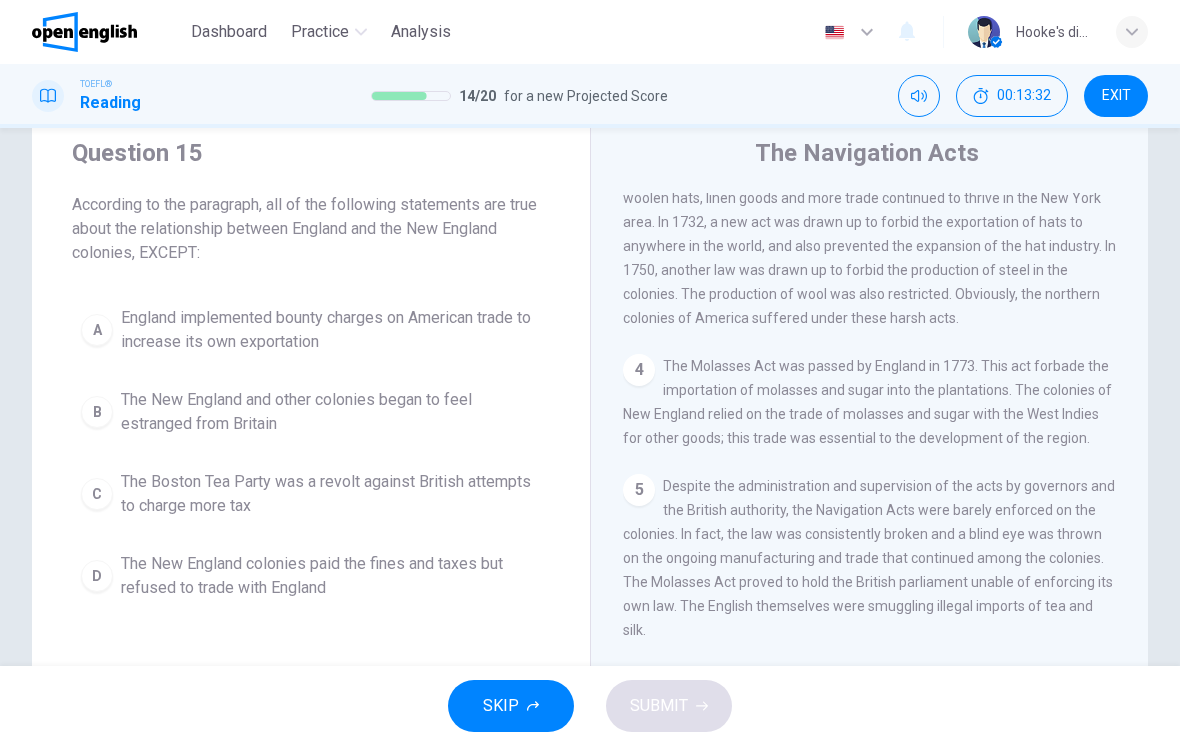click on "C" at bounding box center (97, 494) 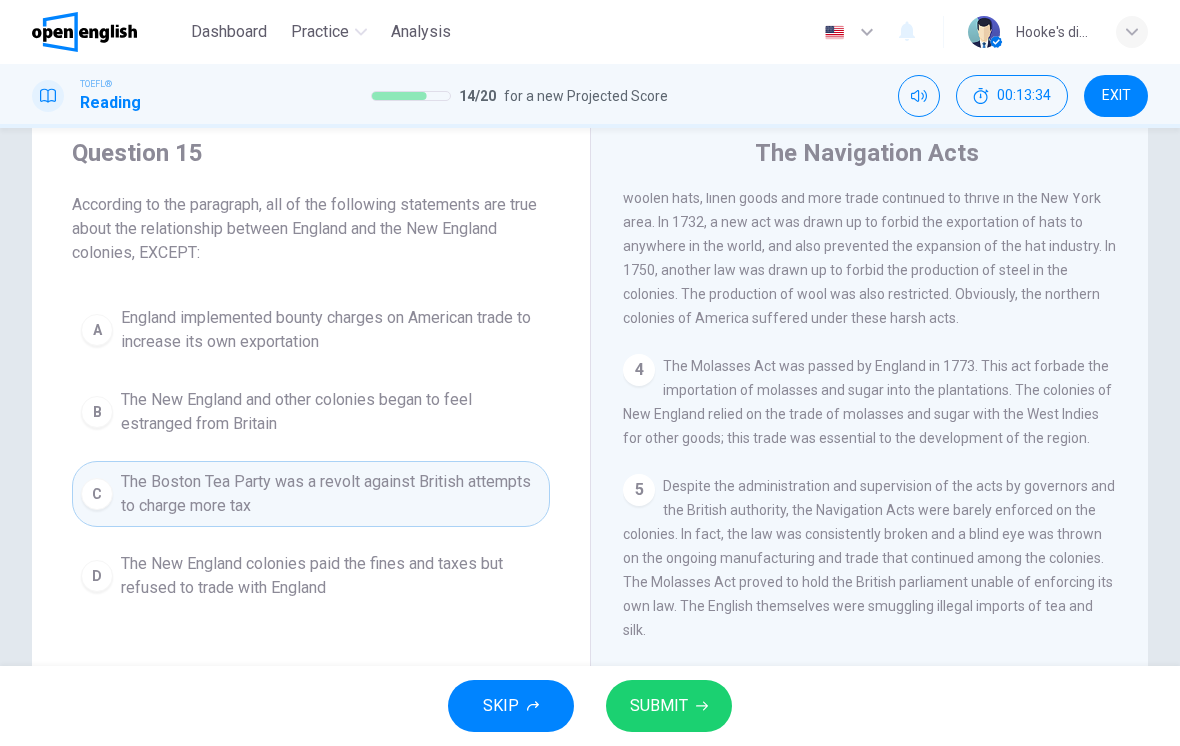 click on "SUBMIT" at bounding box center (669, 706) 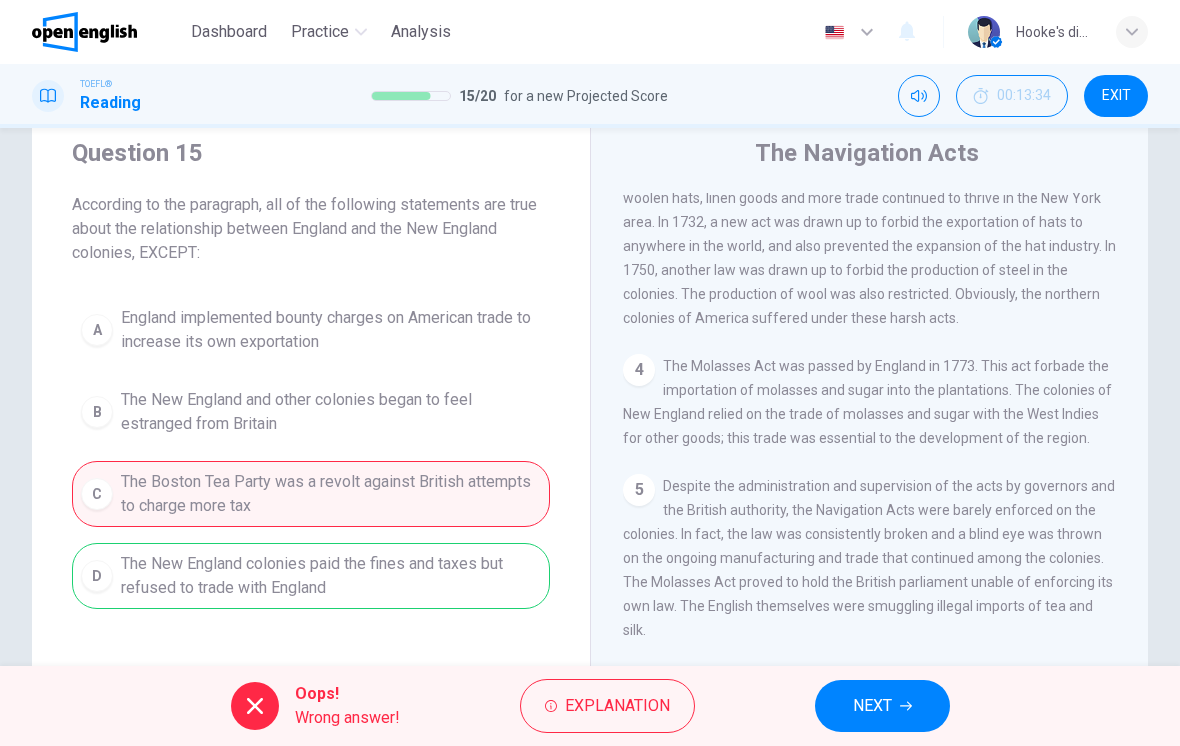 click on "NEXT" at bounding box center [882, 706] 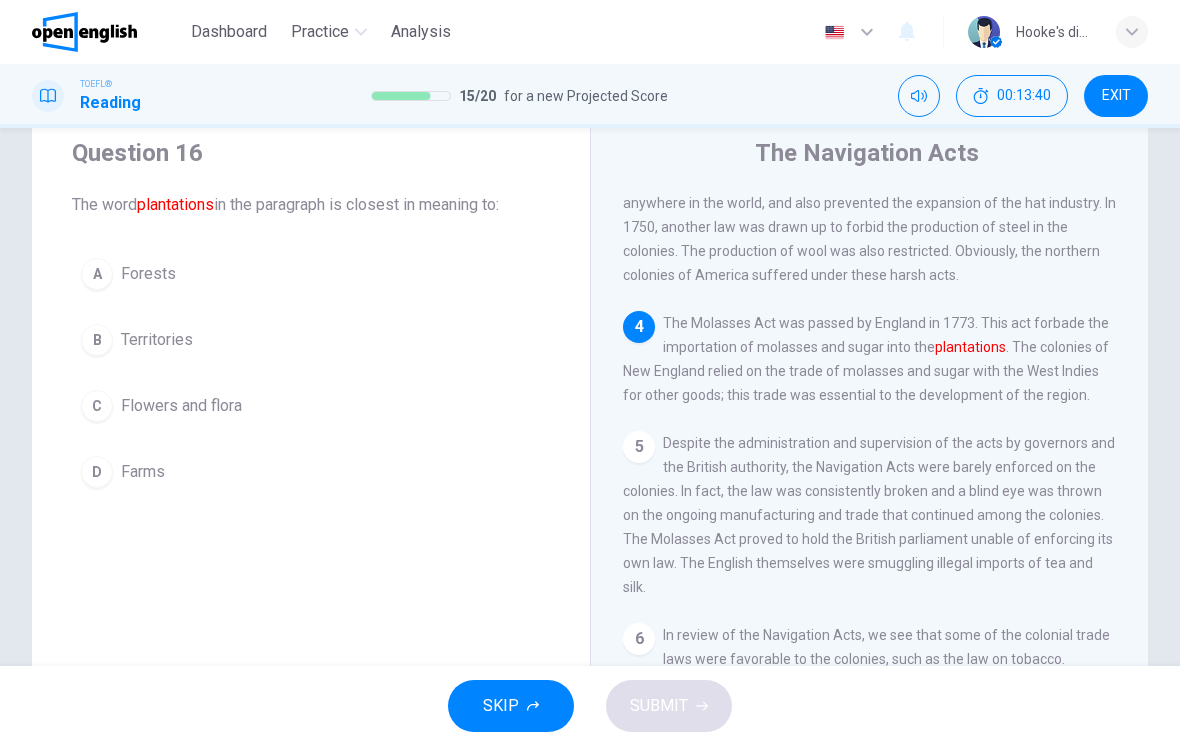 scroll, scrollTop: 625, scrollLeft: 0, axis: vertical 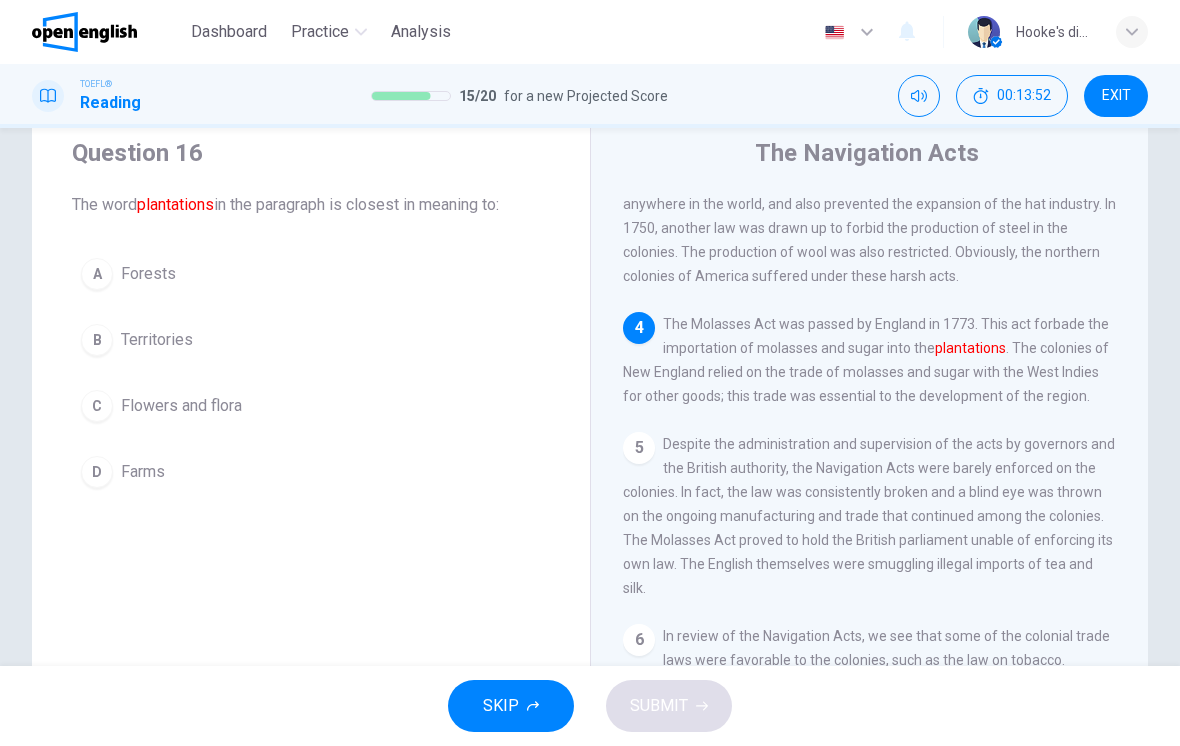 click on "B" at bounding box center (97, 340) 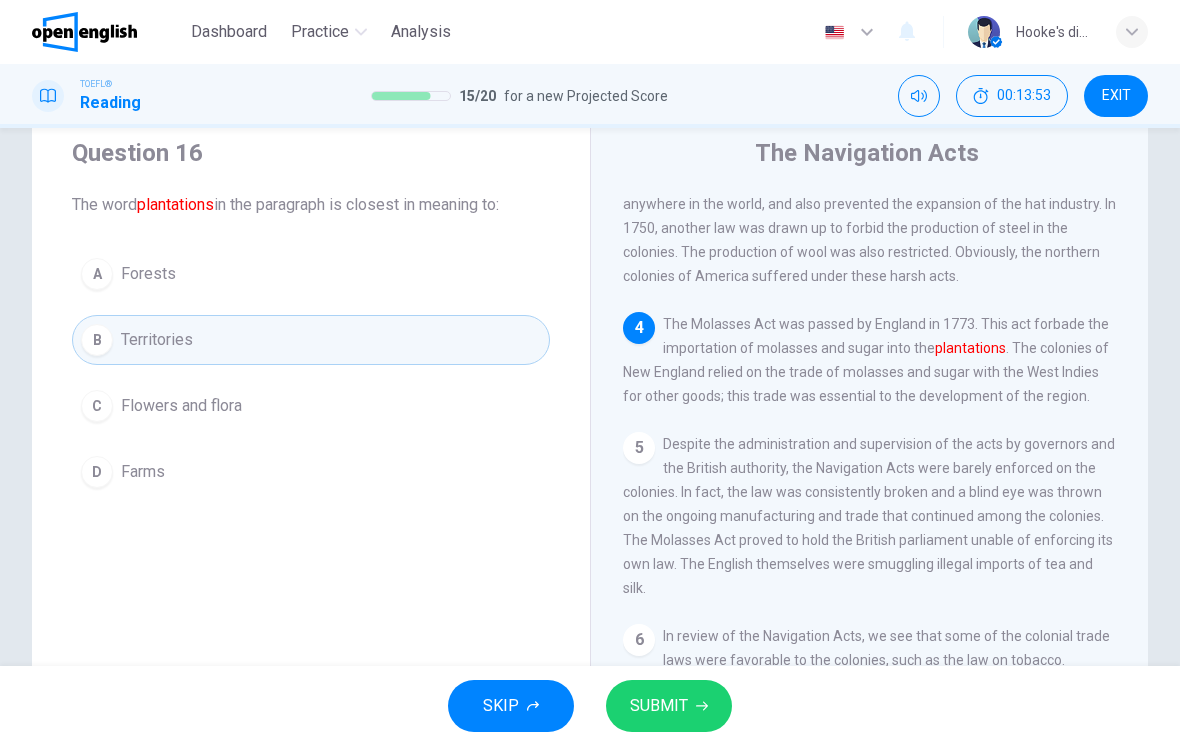 click on "SKIP SUBMIT" at bounding box center [590, 706] 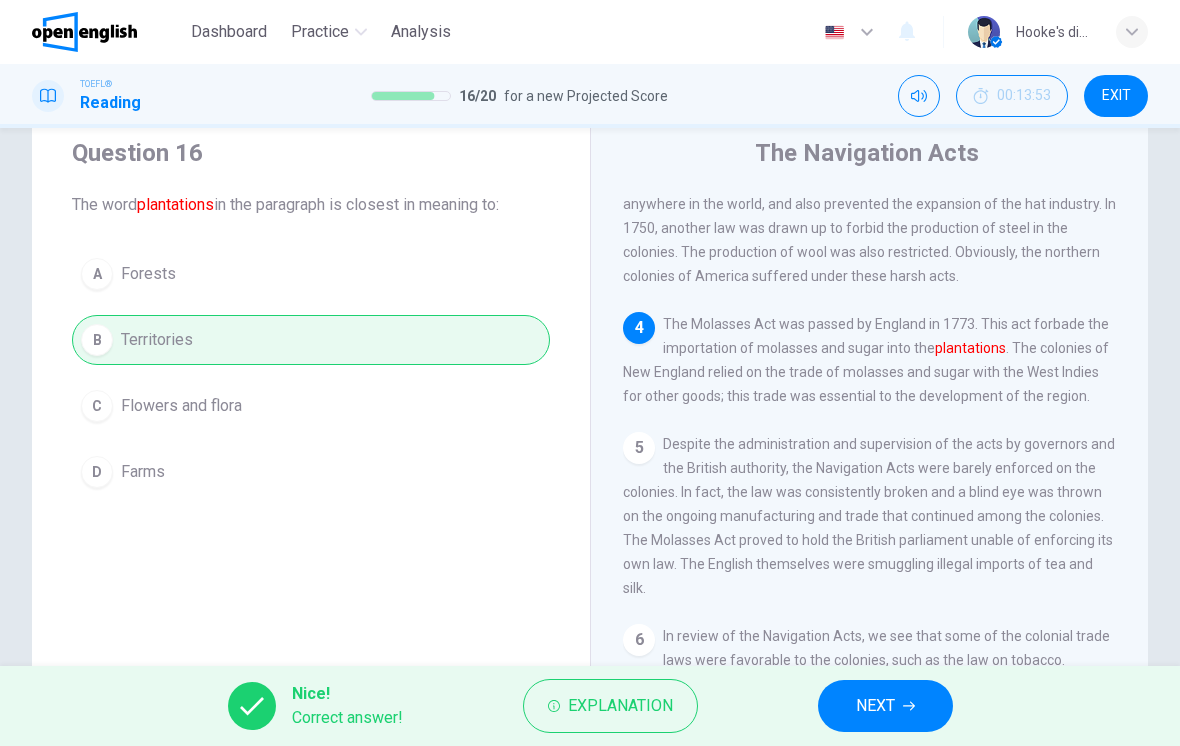 click 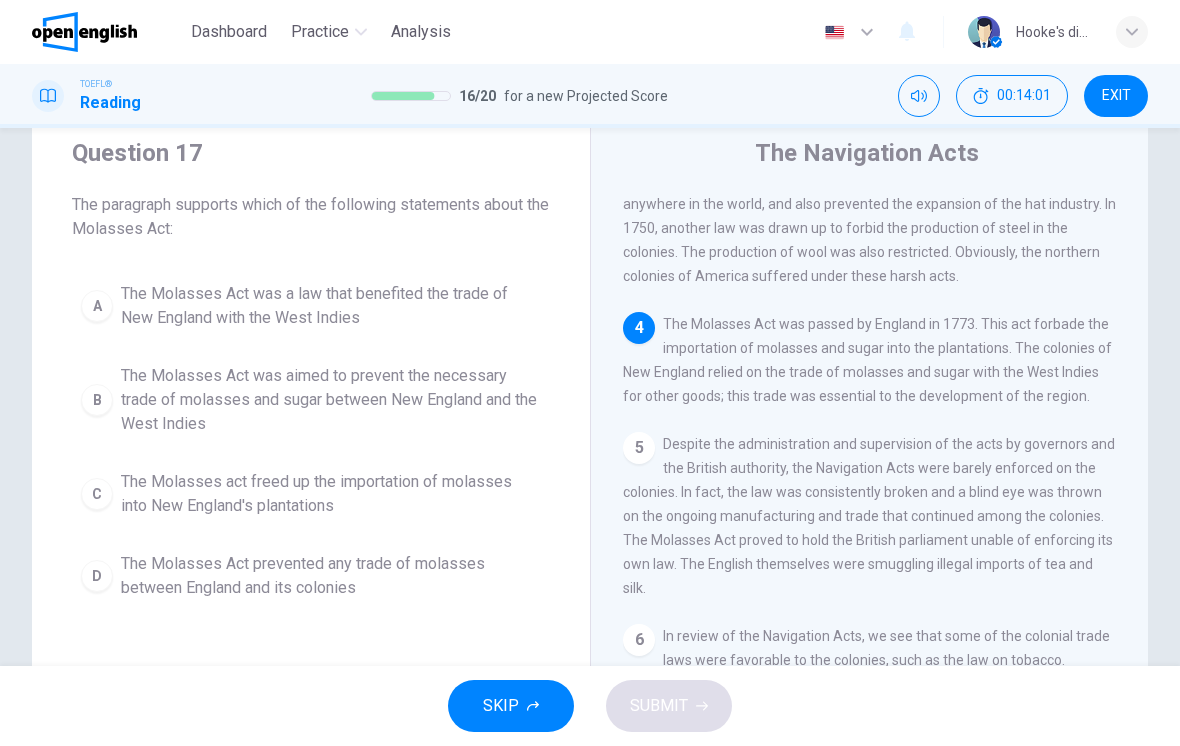 scroll, scrollTop: 624, scrollLeft: 0, axis: vertical 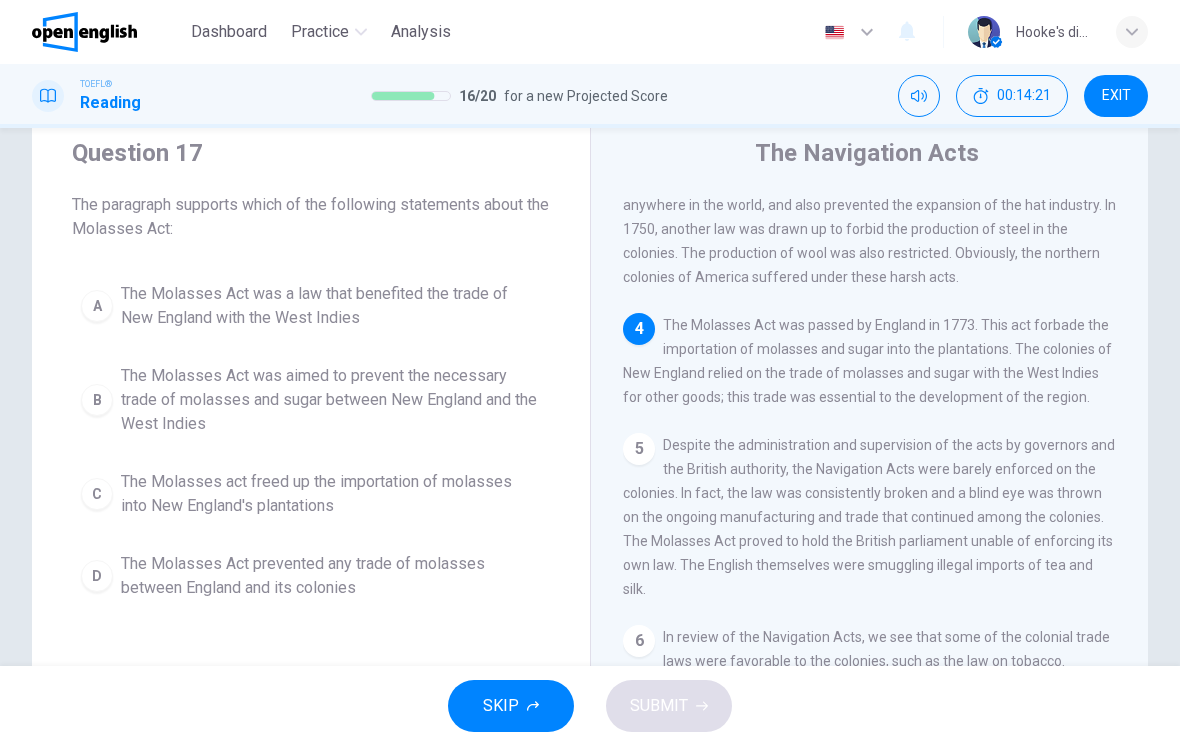 click on "A The Molasses Act was a law that benefited the trade of New England with the West Indies" at bounding box center (311, 306) 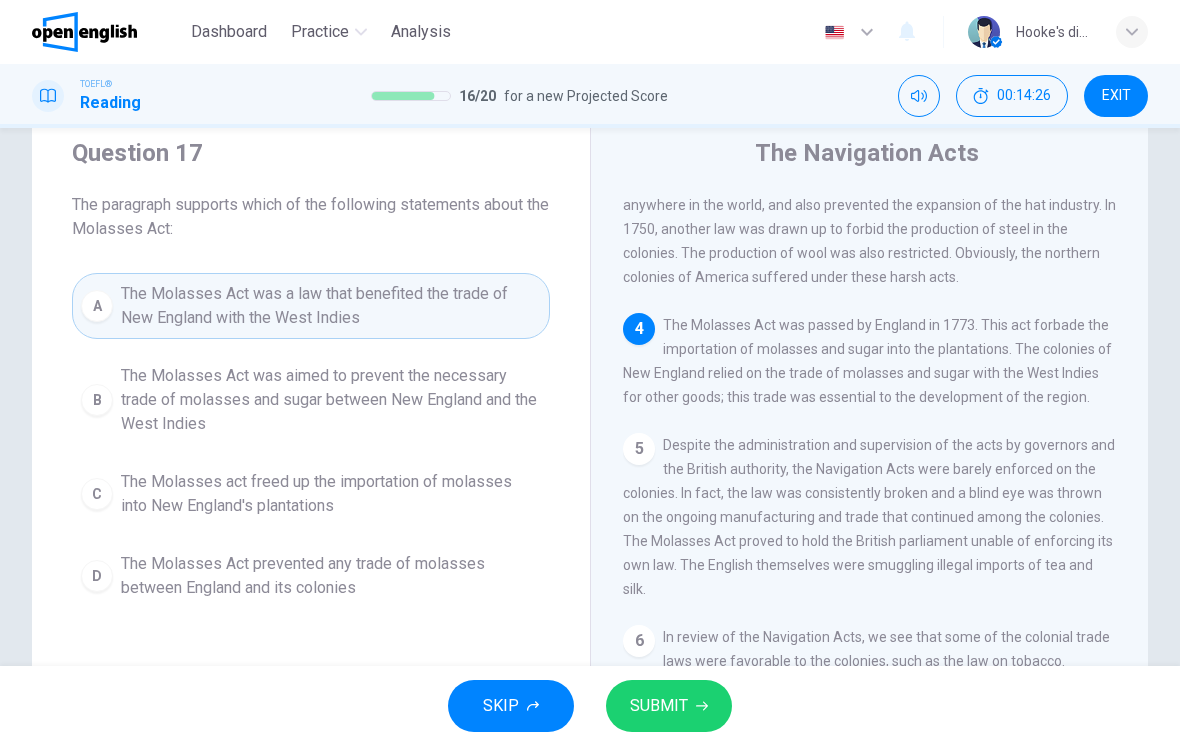 click on "SUBMIT" at bounding box center (669, 706) 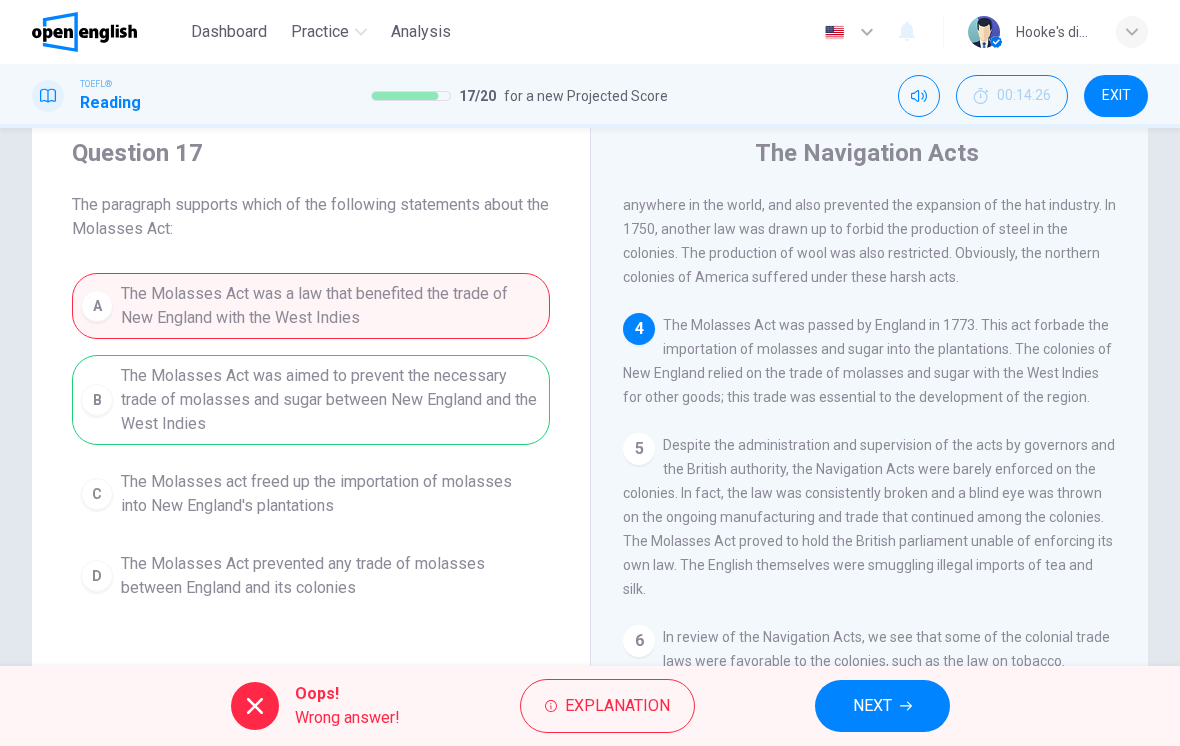 click on "NEXT" at bounding box center (882, 706) 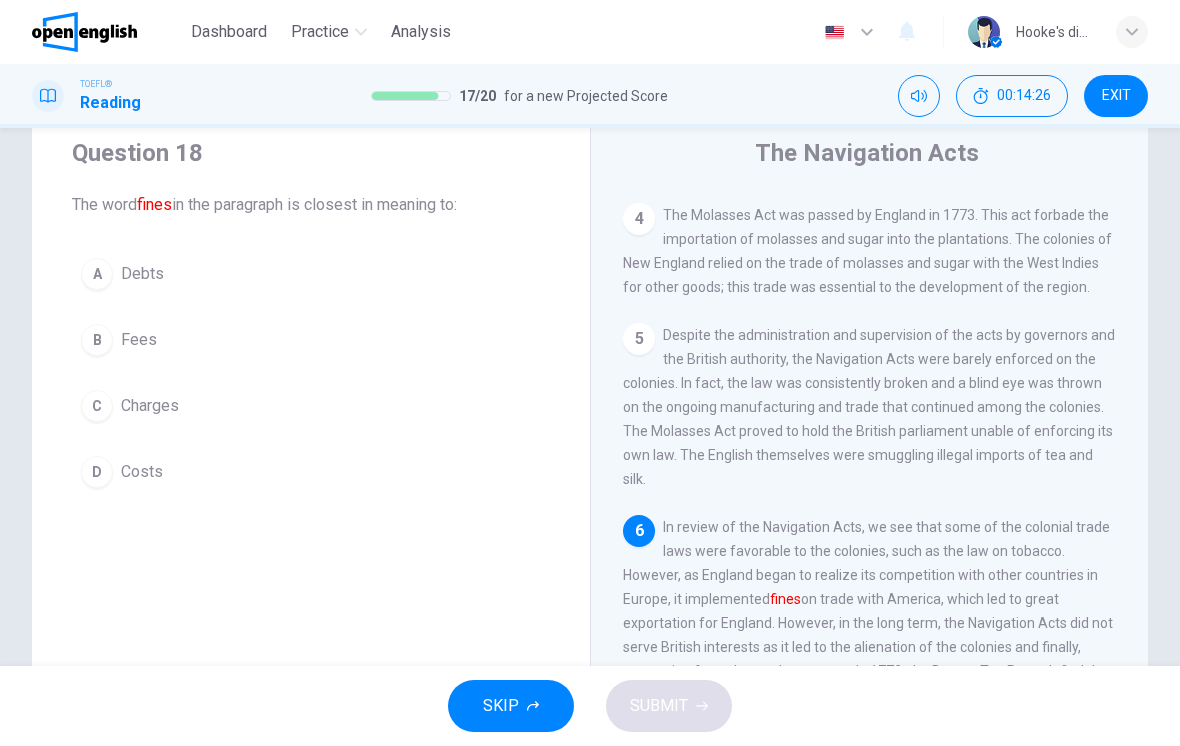 scroll, scrollTop: 744, scrollLeft: 0, axis: vertical 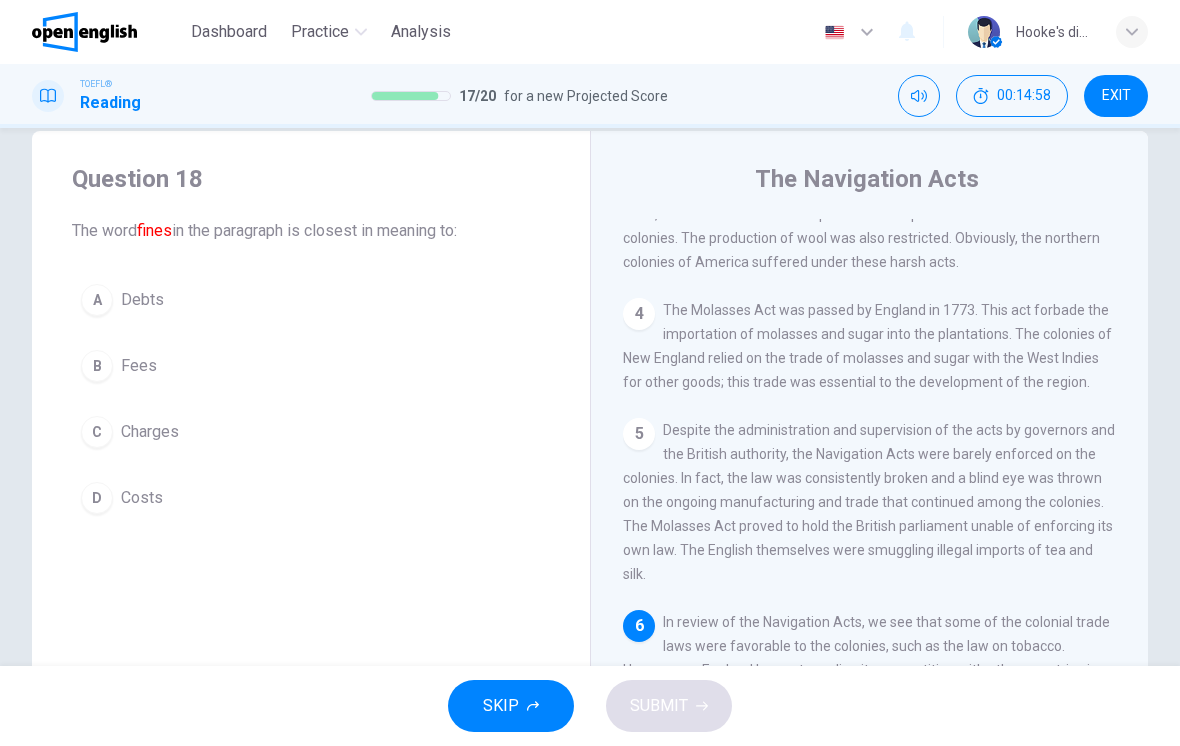 click on "C" at bounding box center (97, 432) 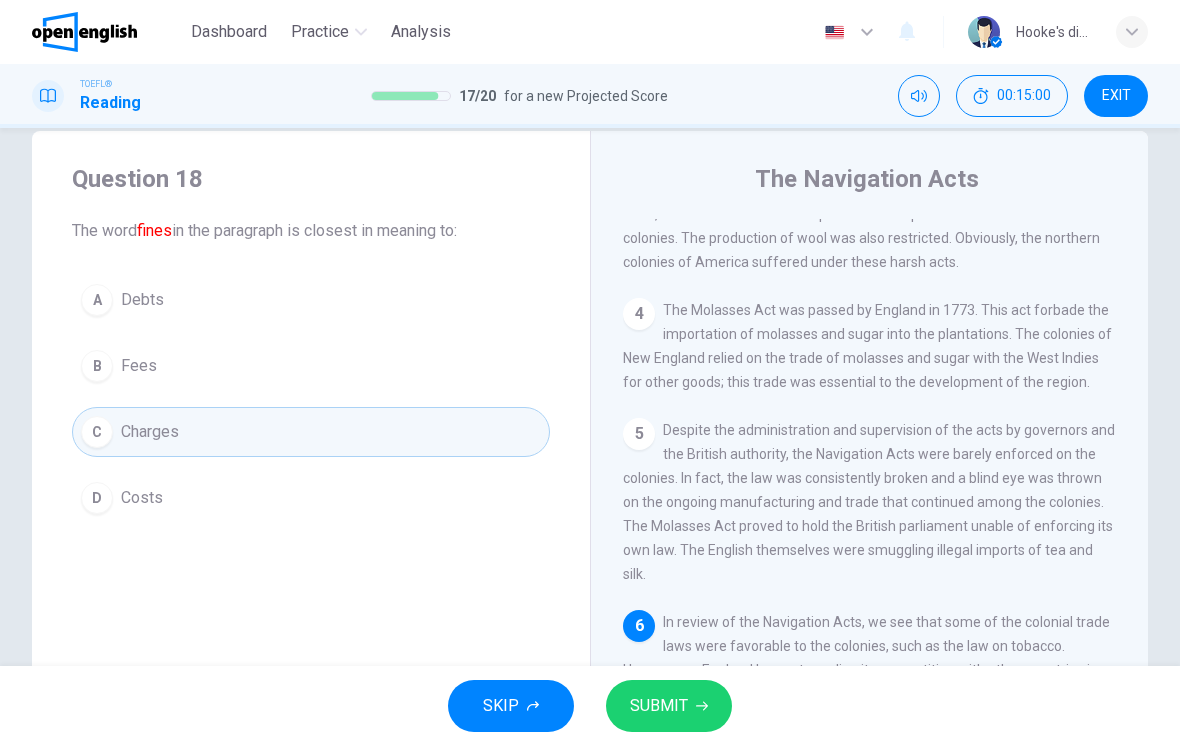 click on "SUBMIT" at bounding box center [669, 706] 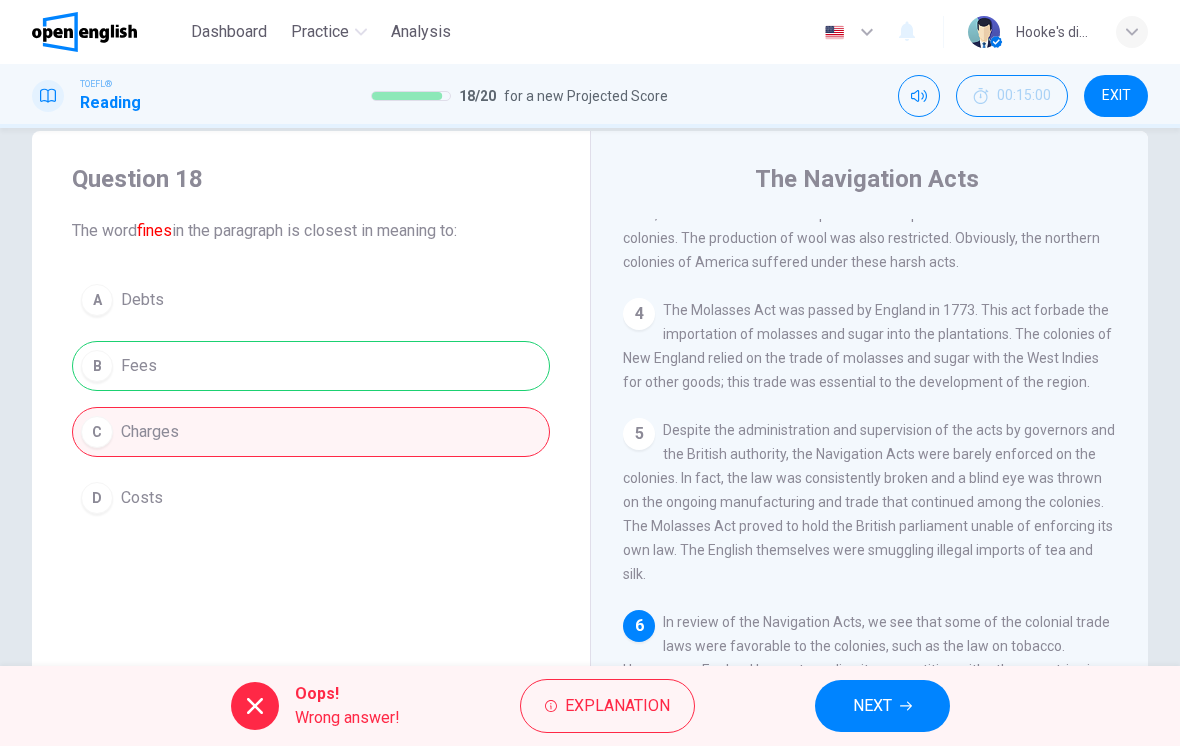 click on "NEXT" at bounding box center (872, 706) 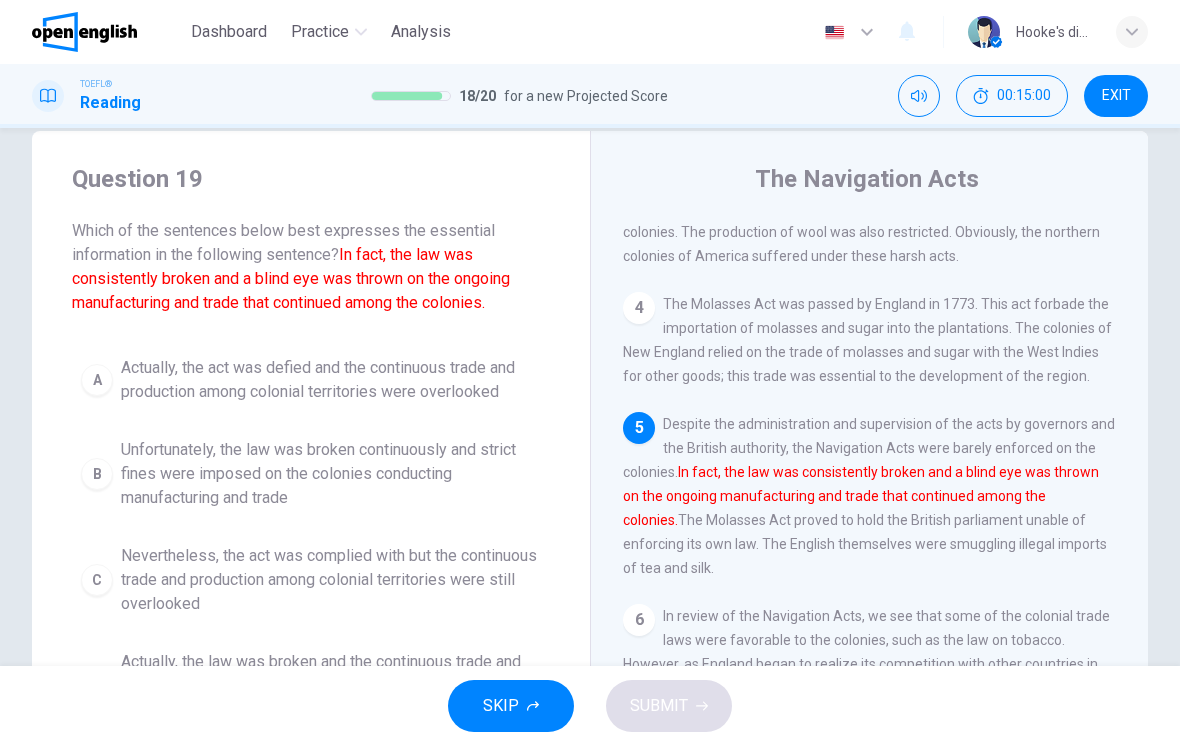 scroll, scrollTop: 671, scrollLeft: 0, axis: vertical 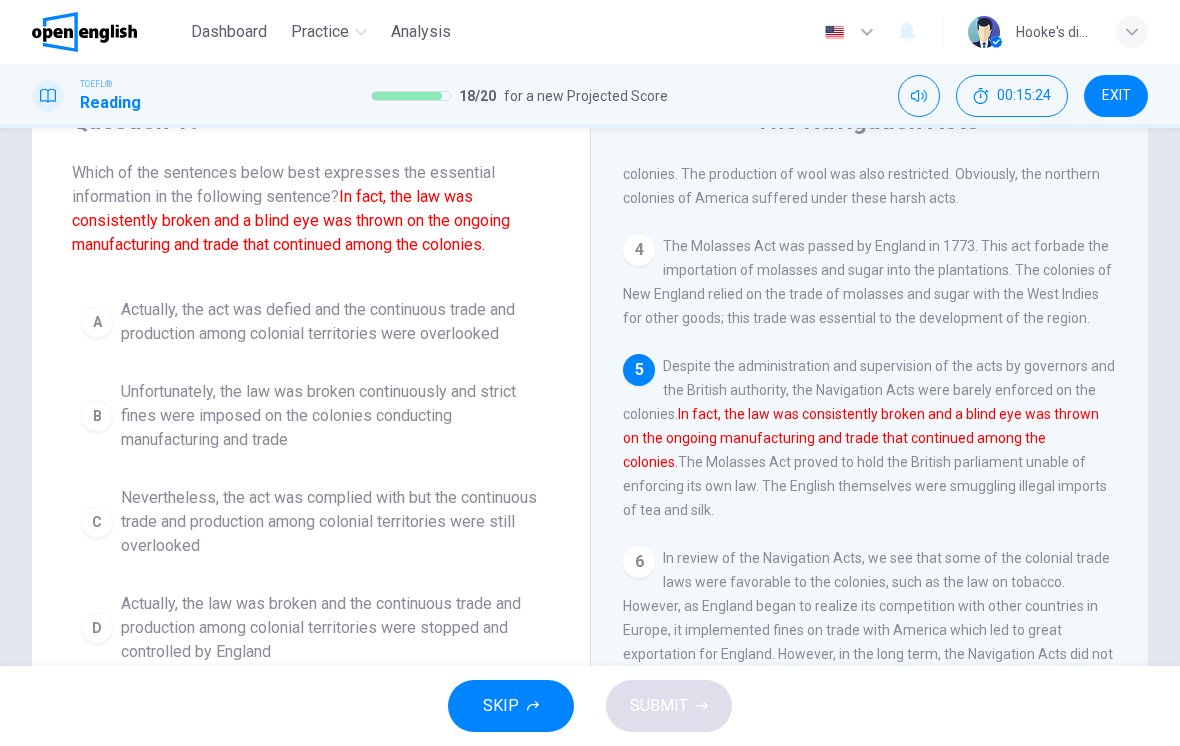click on "B" at bounding box center (97, 416) 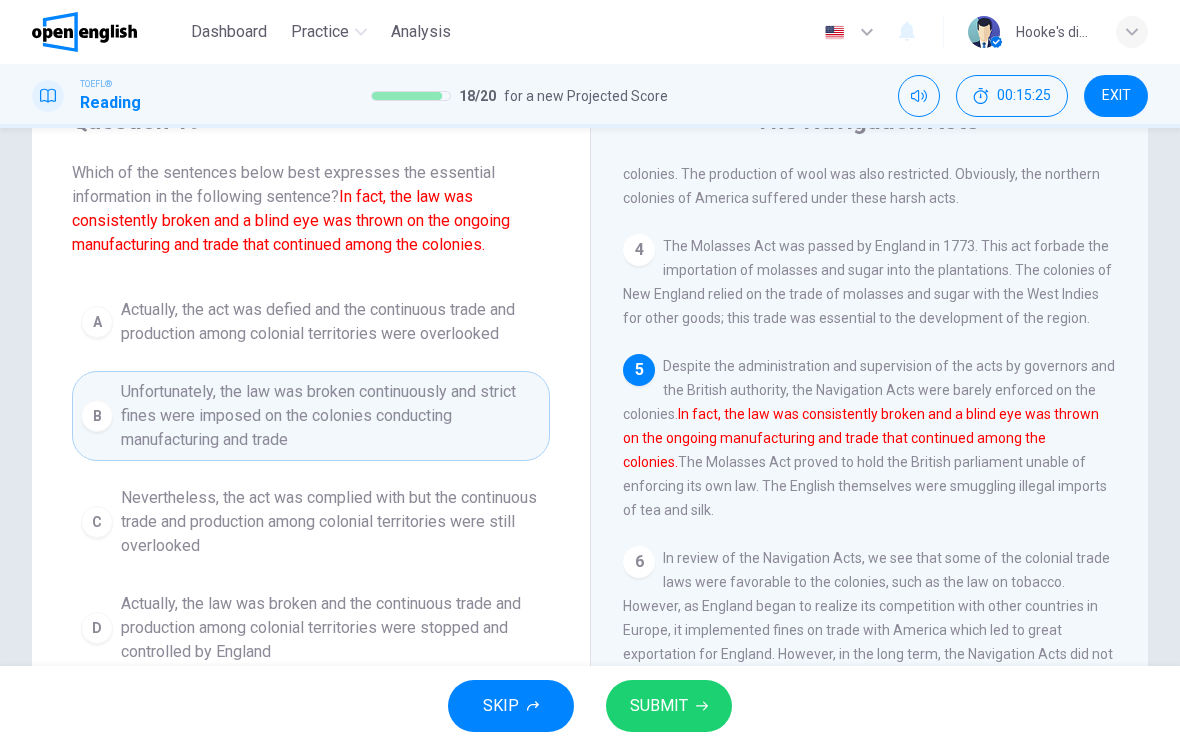 click on "SKIP SUBMIT" at bounding box center [590, 706] 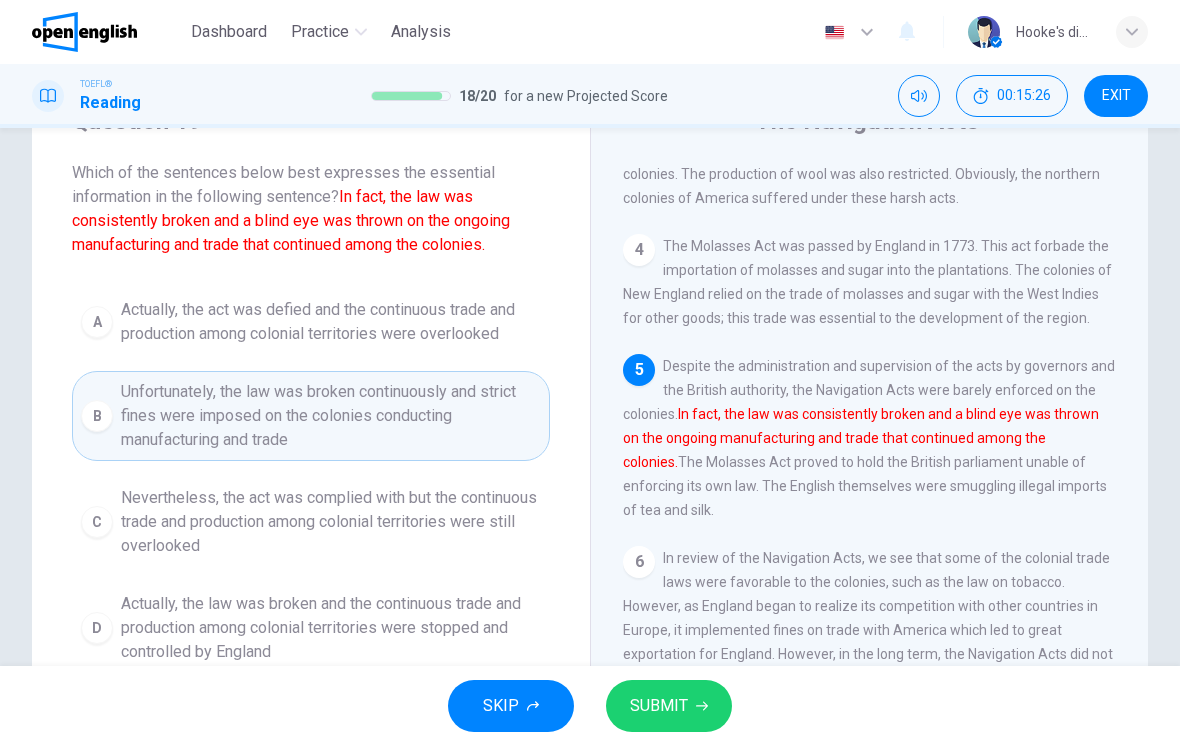 click 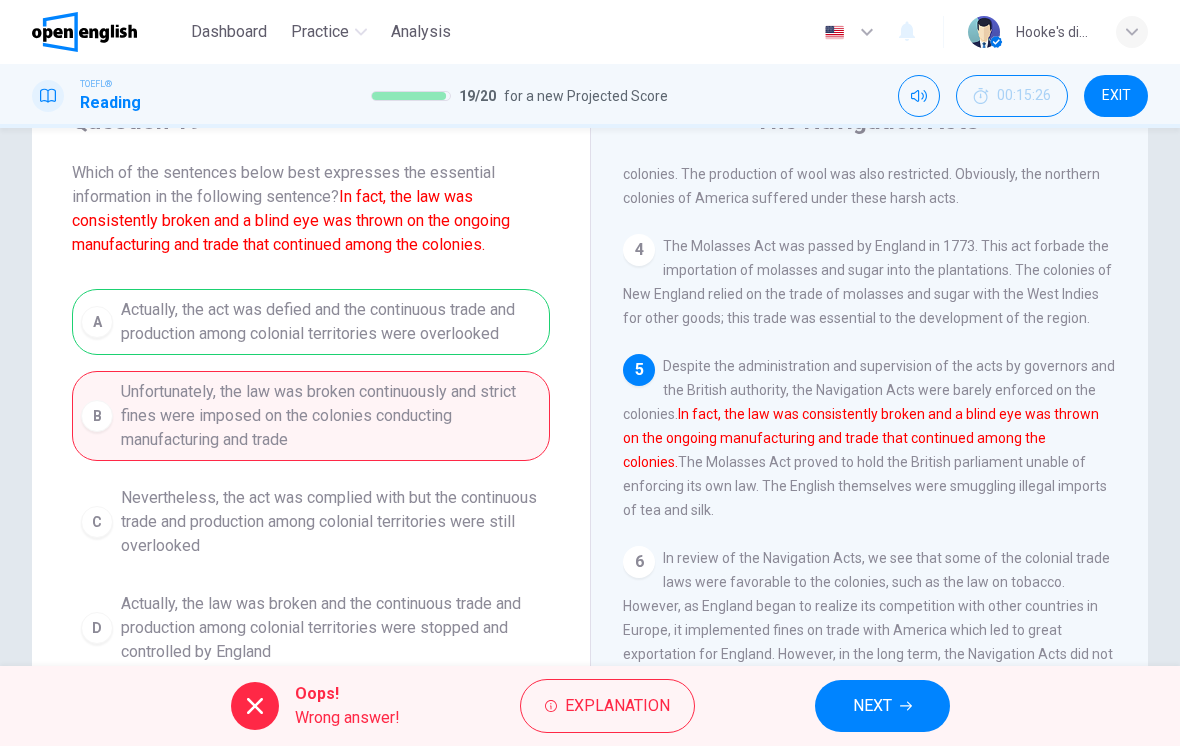 click on "NEXT" at bounding box center [882, 706] 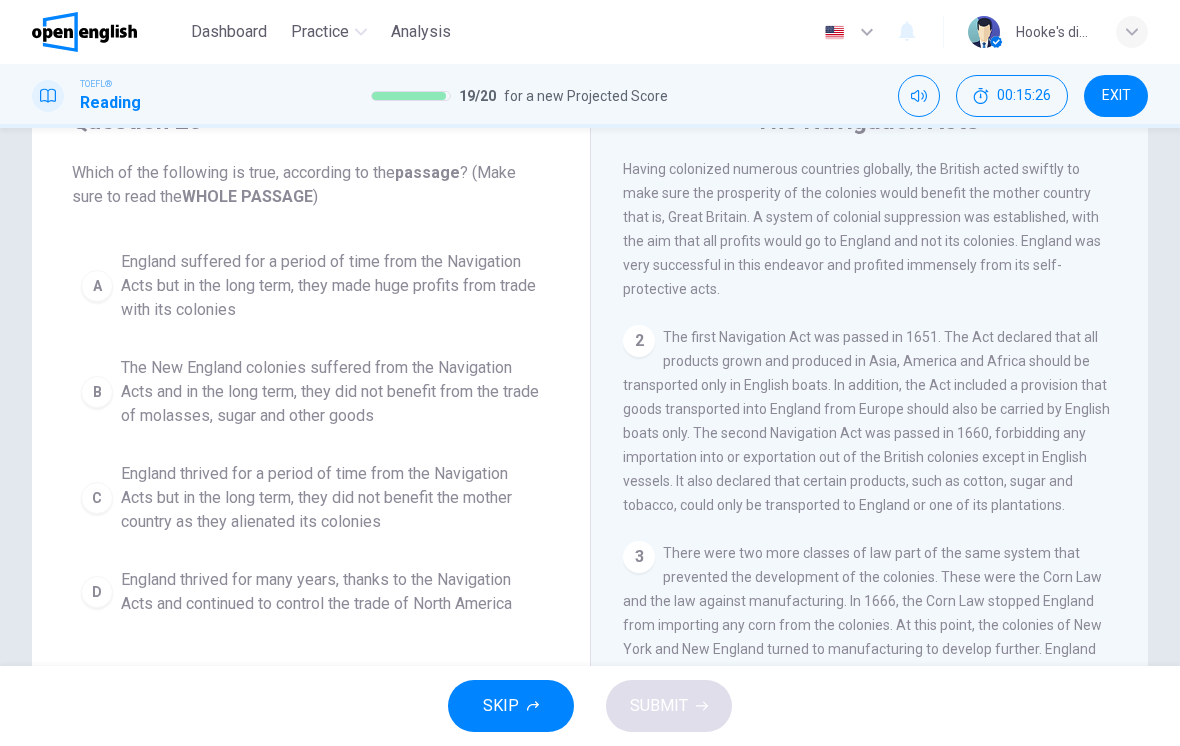 scroll, scrollTop: 0, scrollLeft: 0, axis: both 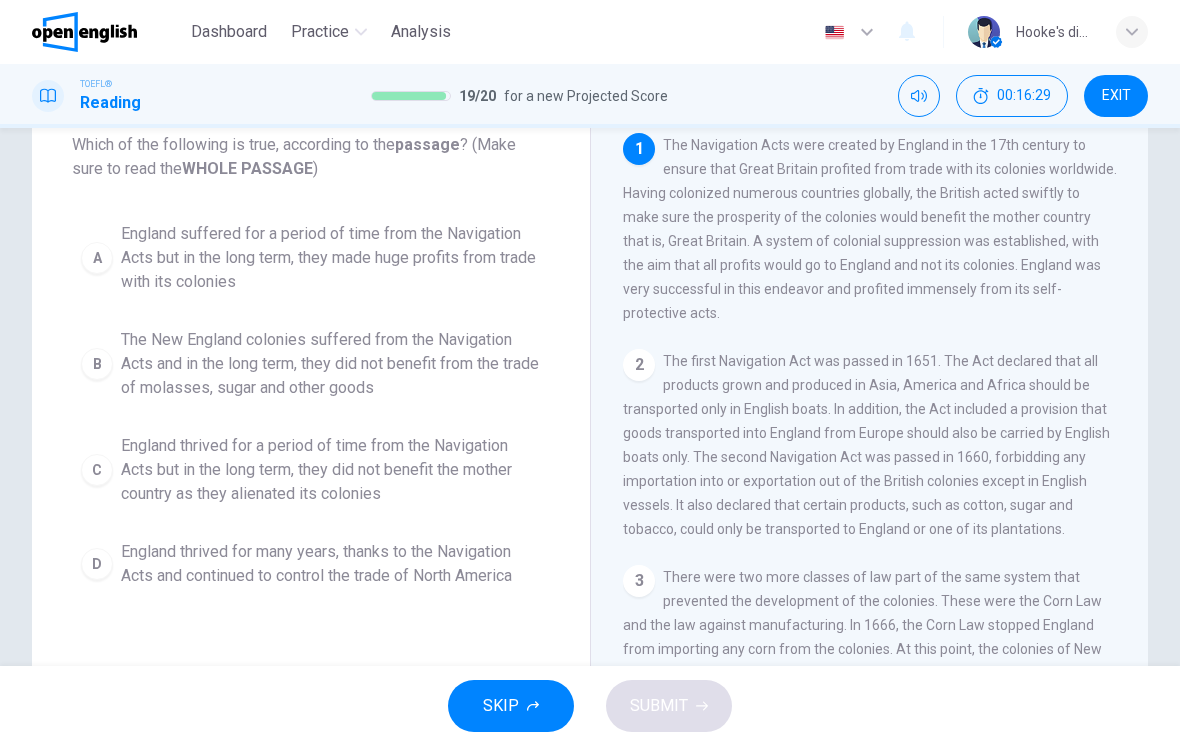 click on "B" at bounding box center [97, 364] 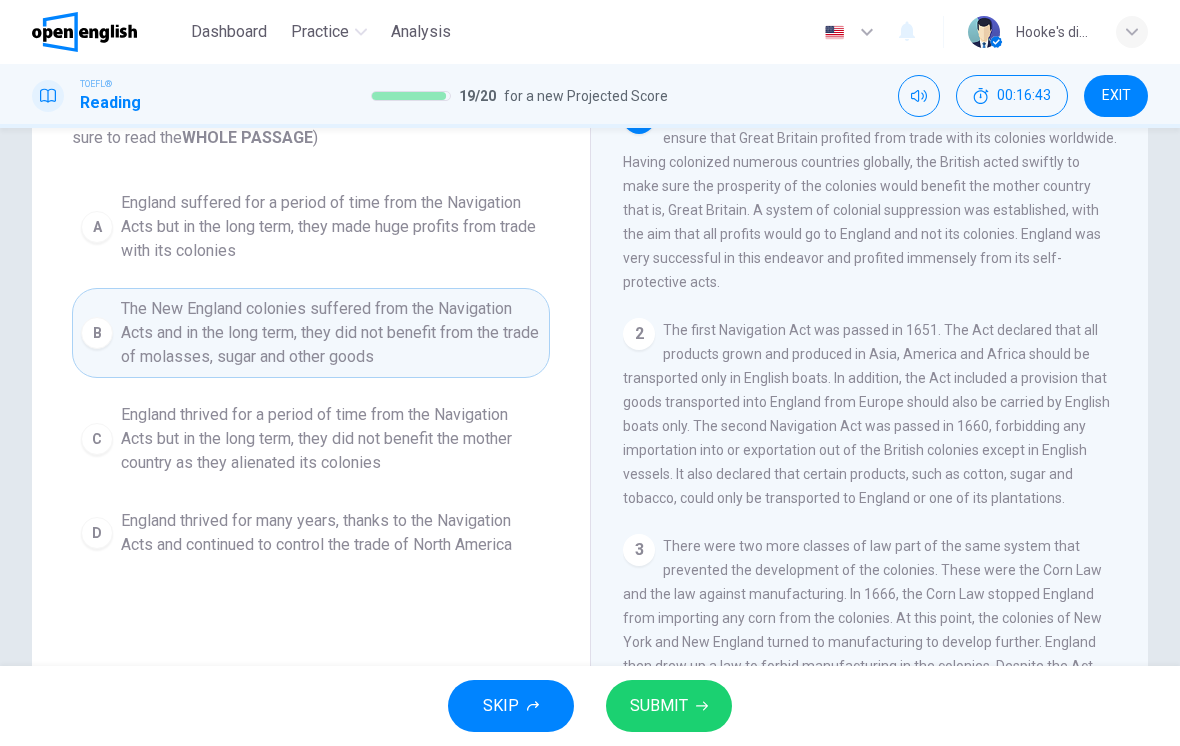 scroll, scrollTop: 149, scrollLeft: 0, axis: vertical 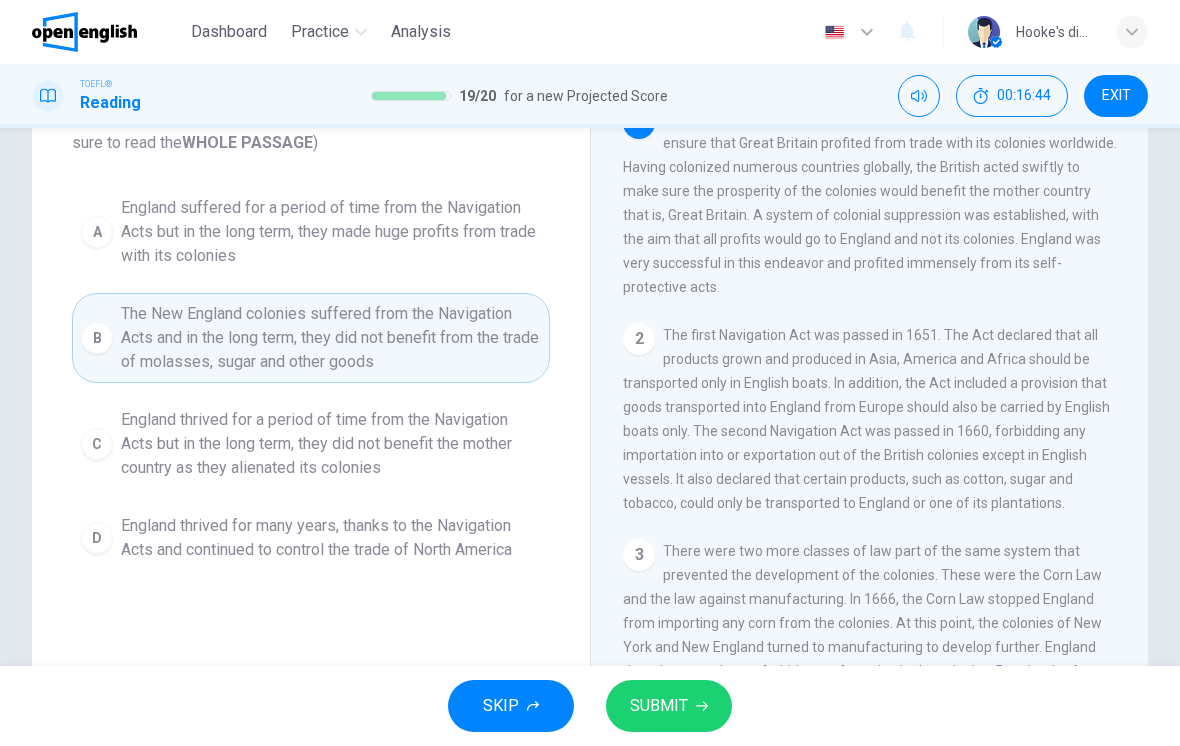 click 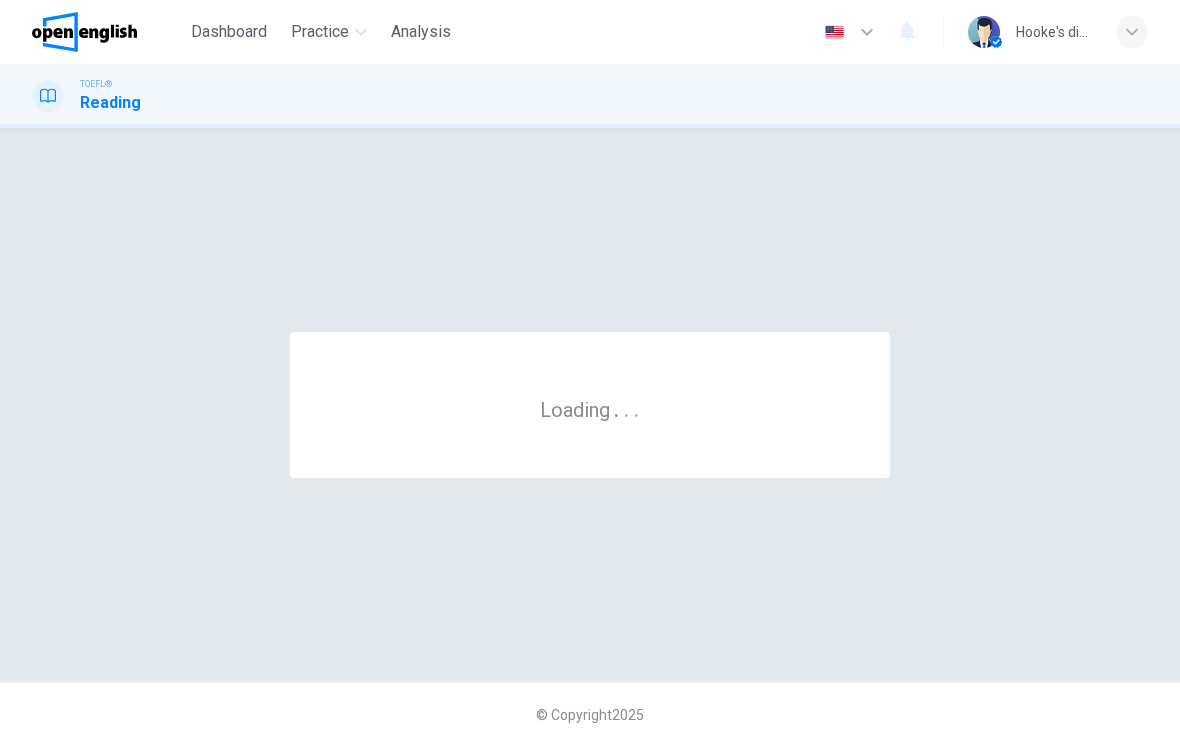 scroll, scrollTop: 0, scrollLeft: 0, axis: both 